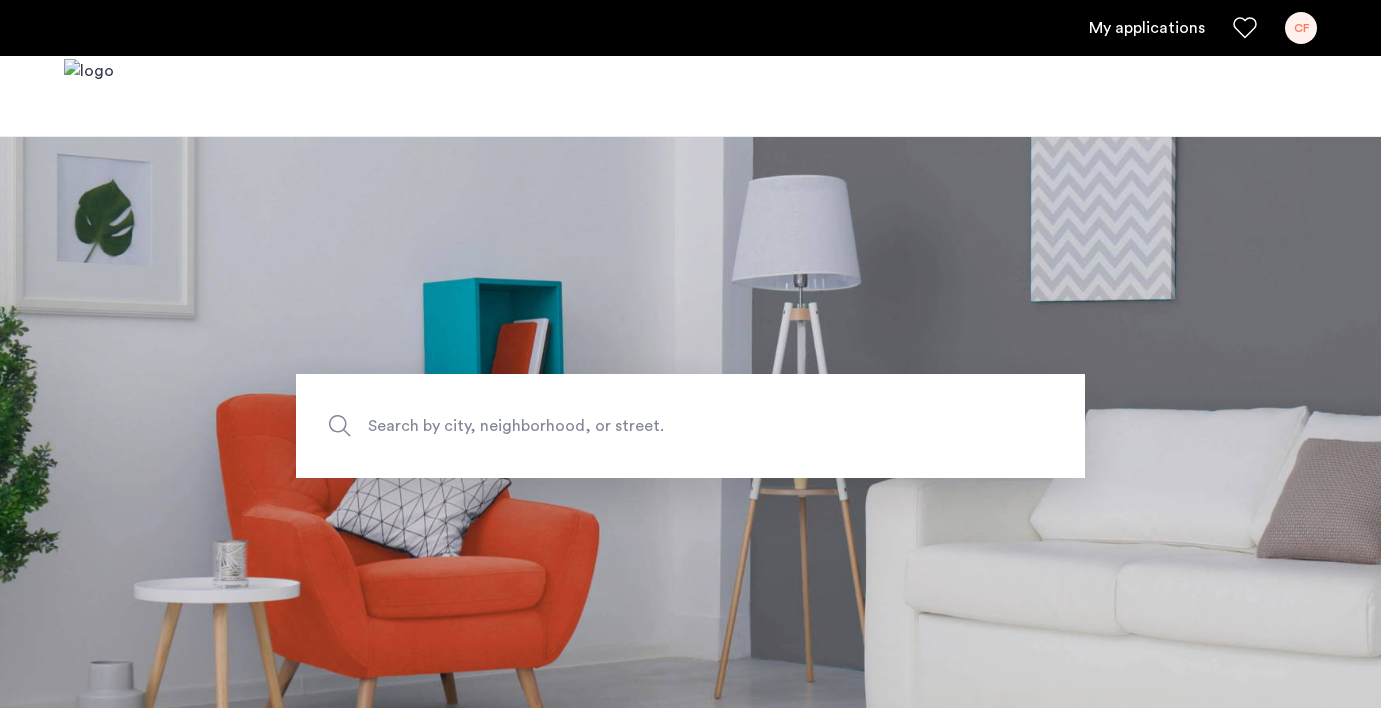scroll, scrollTop: 0, scrollLeft: 0, axis: both 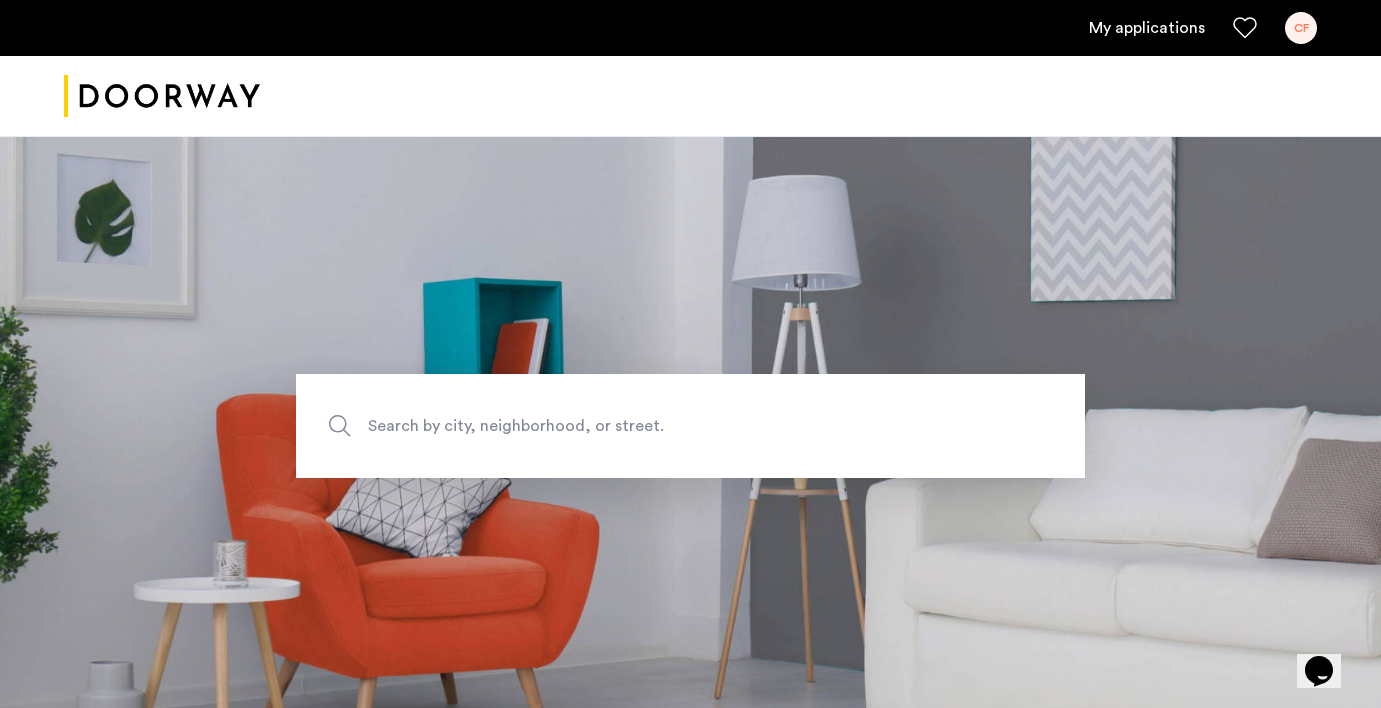 click on "My applications [INITIALS]" at bounding box center (690, 28) 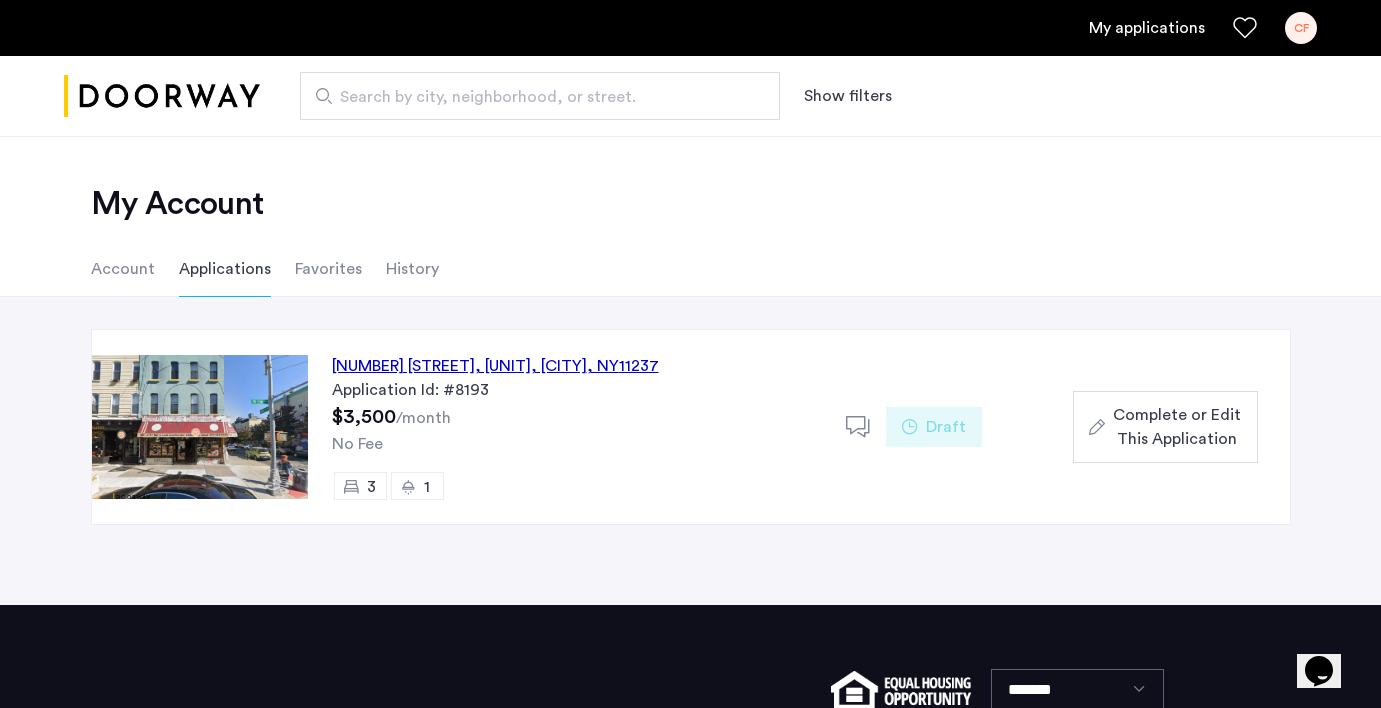 click on "107 Wilson Avenue, Unit 2R, Brooklyn , NY  11237" 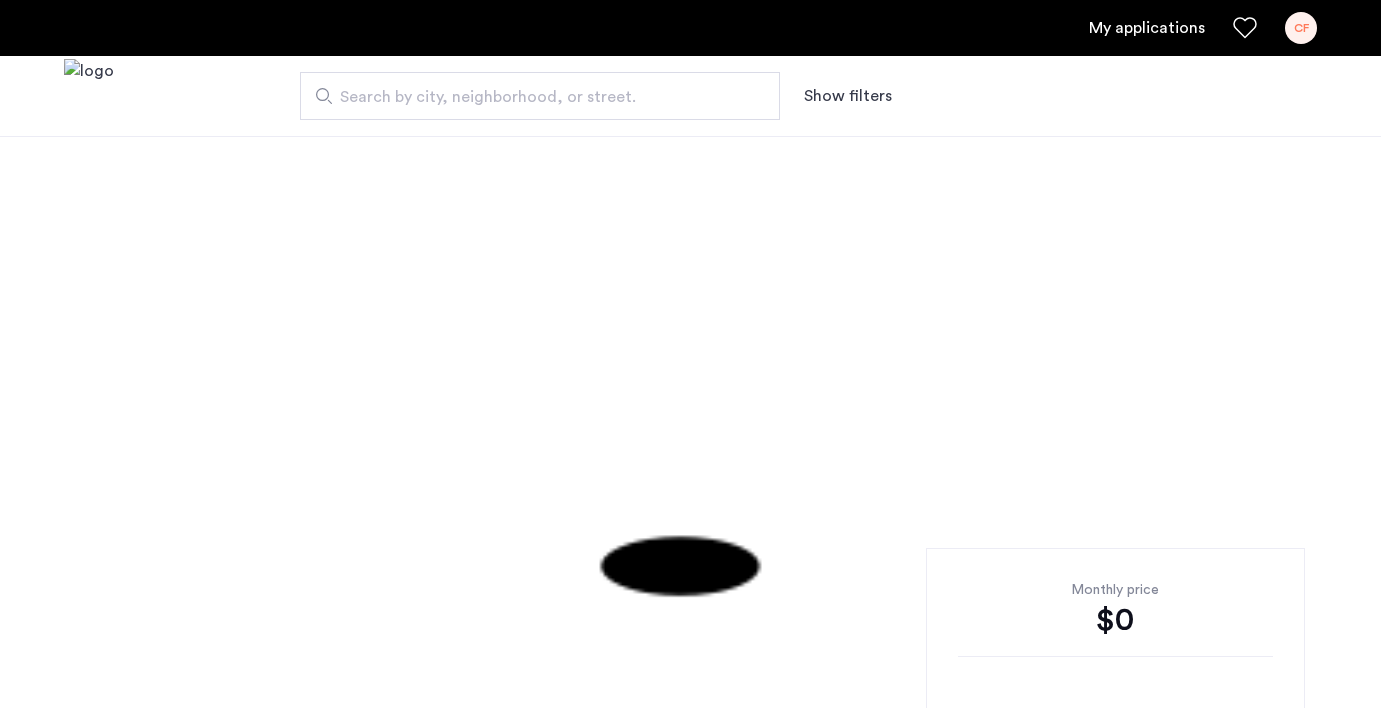 scroll, scrollTop: 0, scrollLeft: 0, axis: both 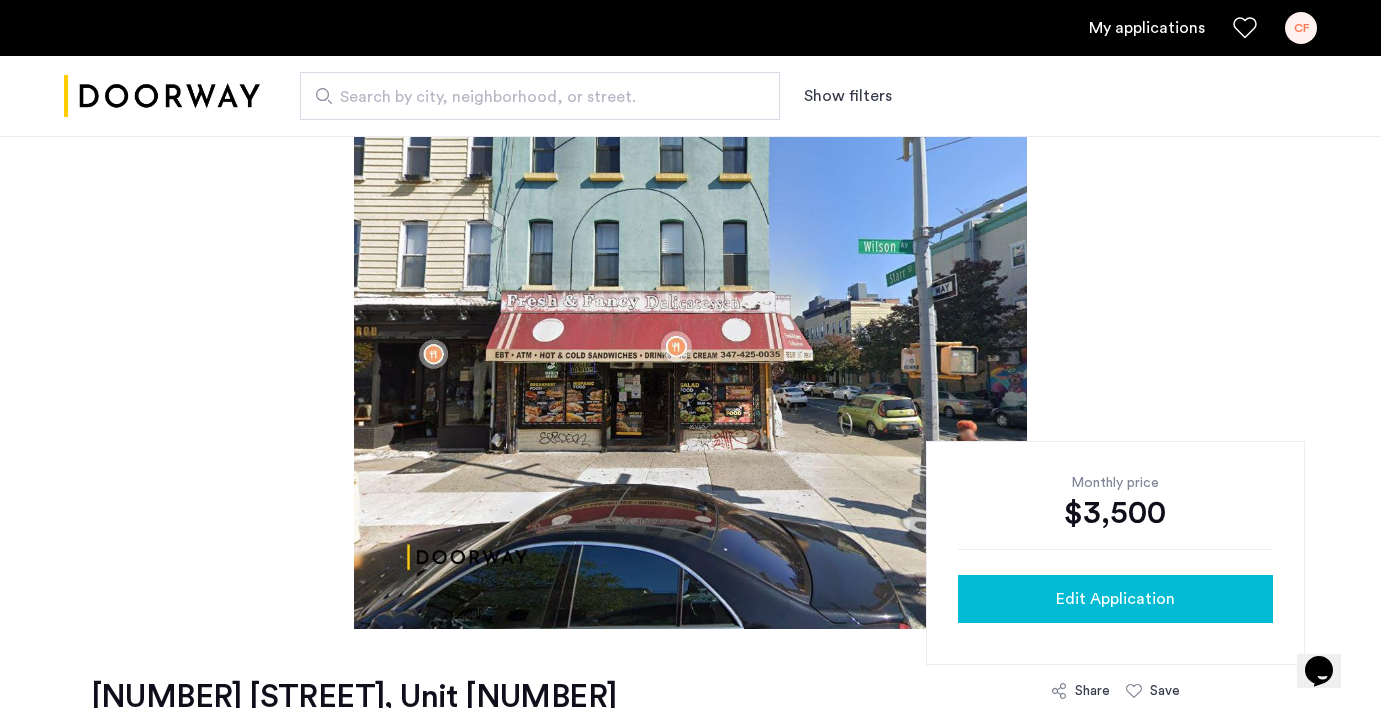 click on "Edit Application" 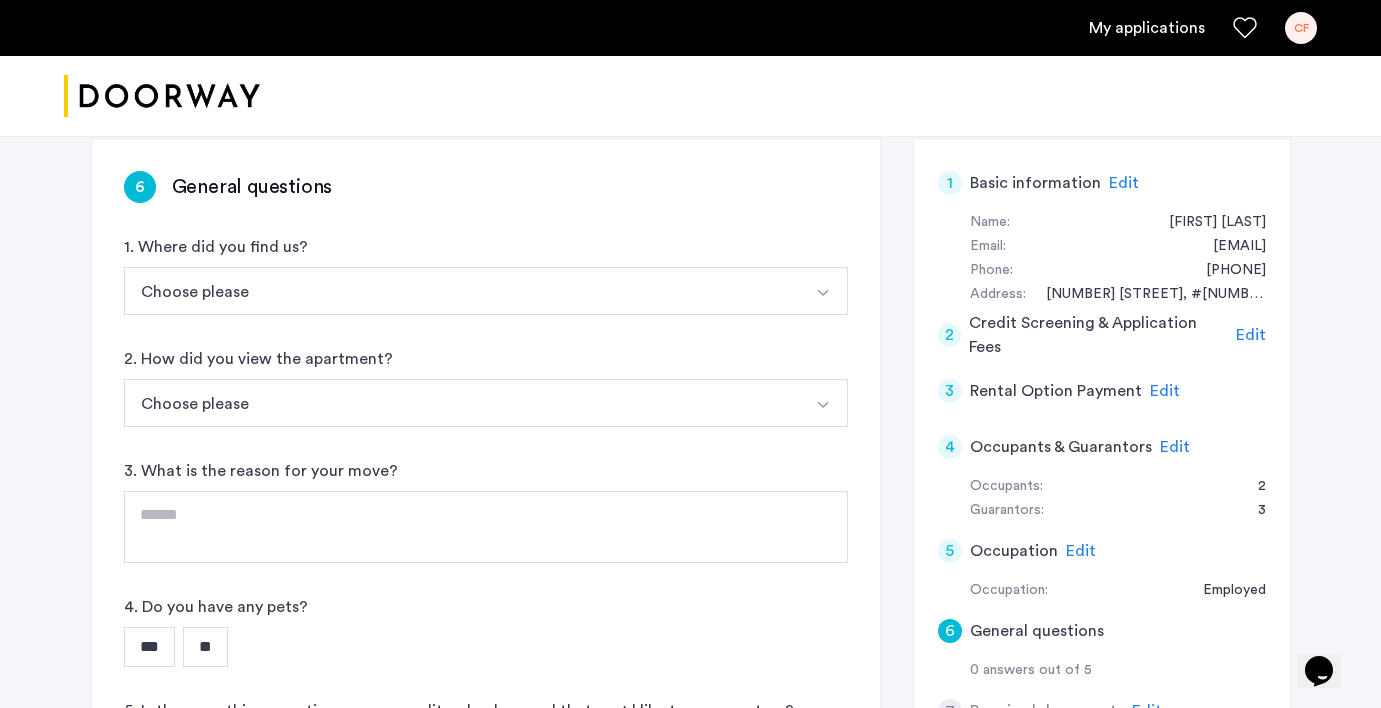 scroll, scrollTop: 350, scrollLeft: 0, axis: vertical 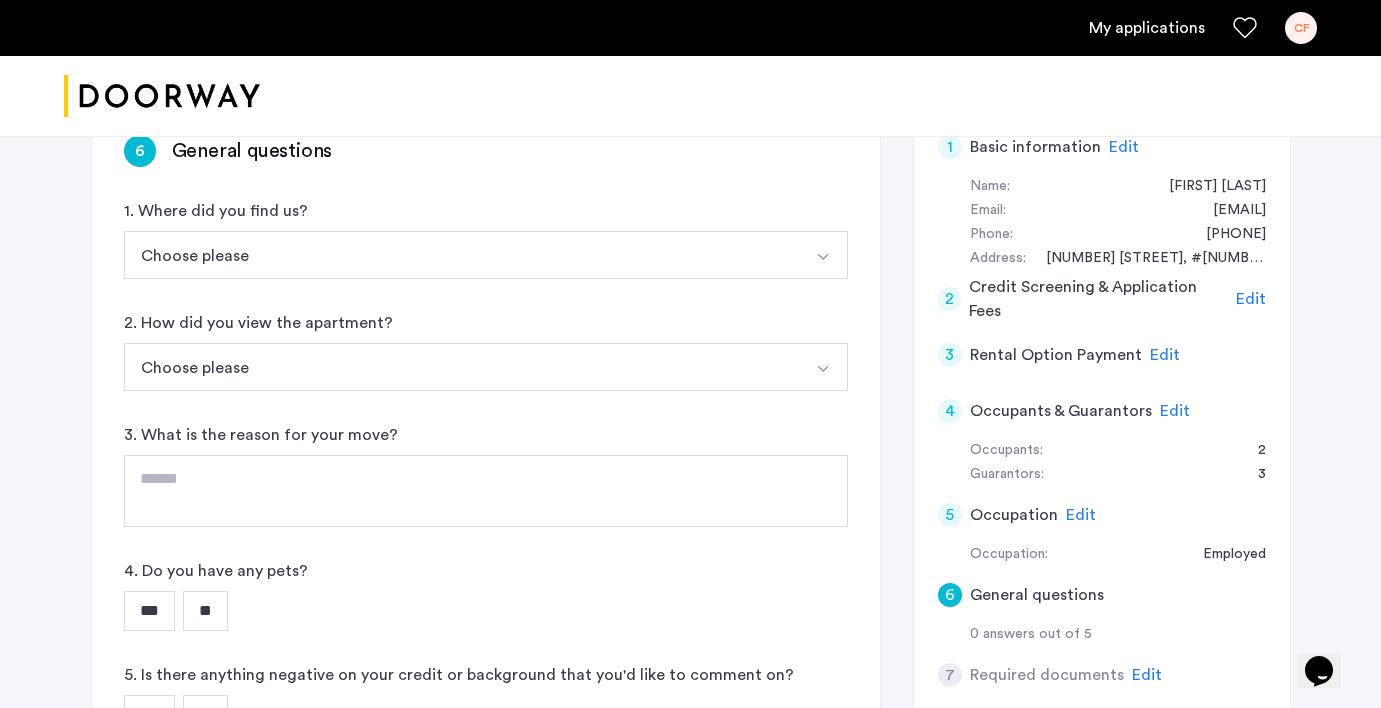 click on "Edit" 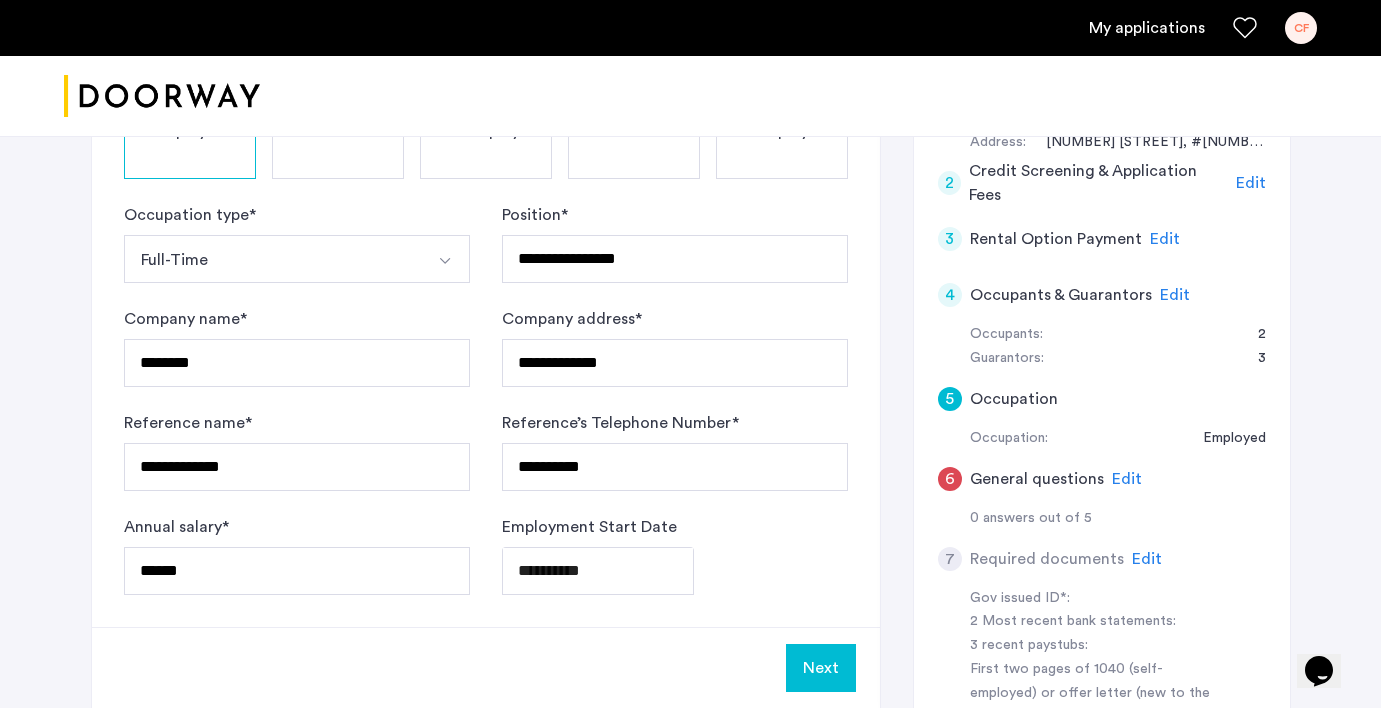 scroll, scrollTop: 467, scrollLeft: 0, axis: vertical 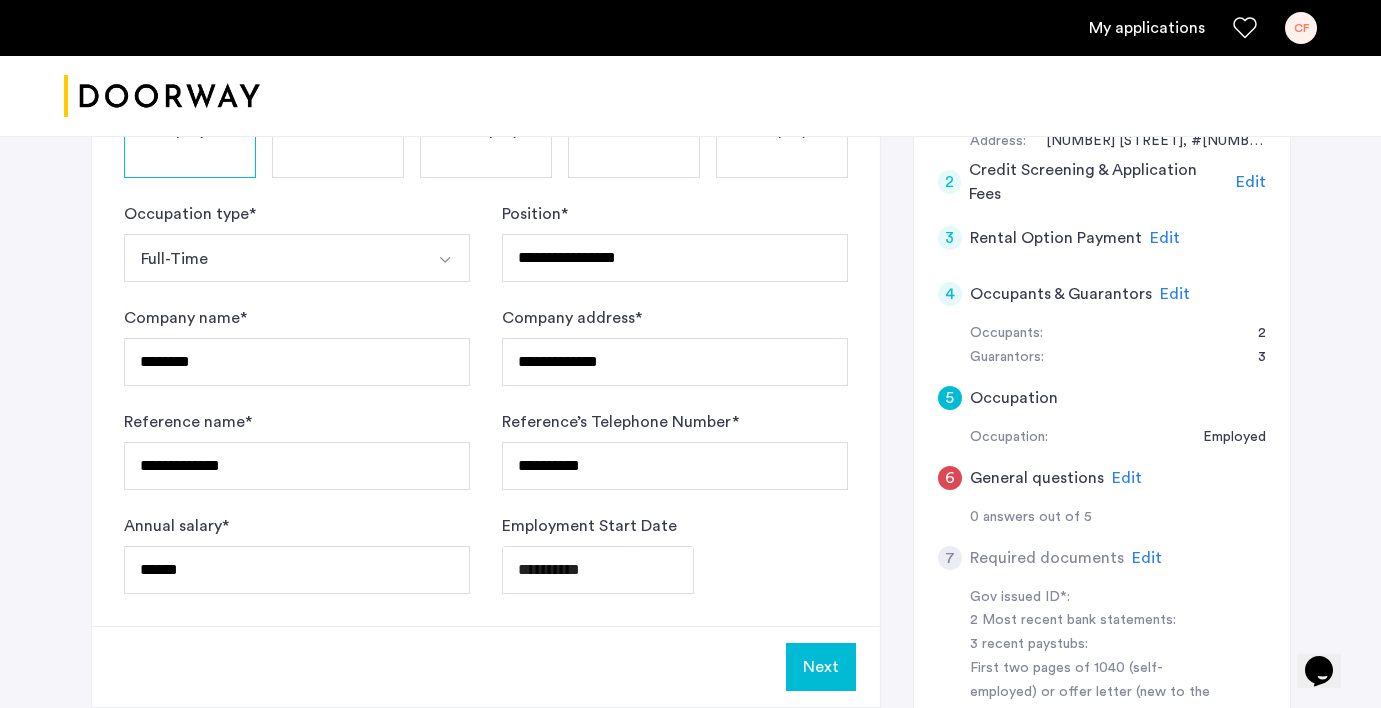 click on "Next" 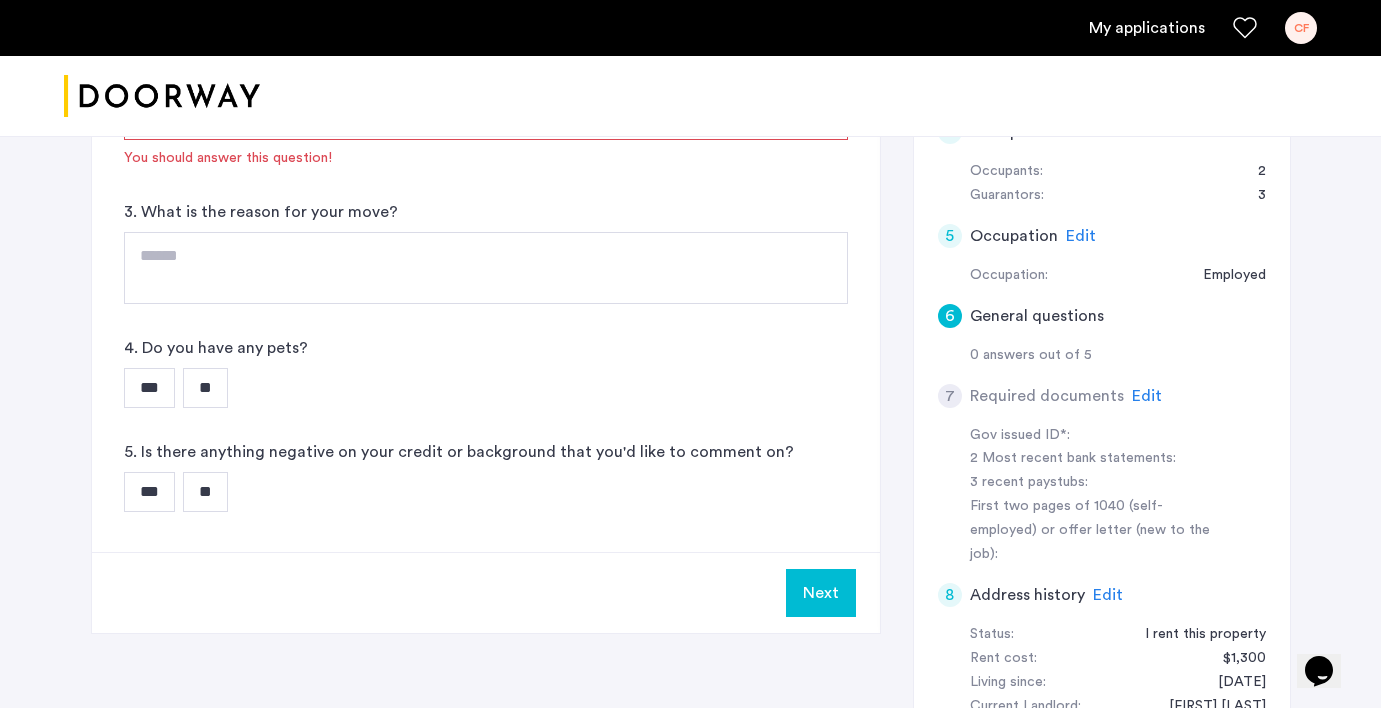 scroll, scrollTop: 624, scrollLeft: 0, axis: vertical 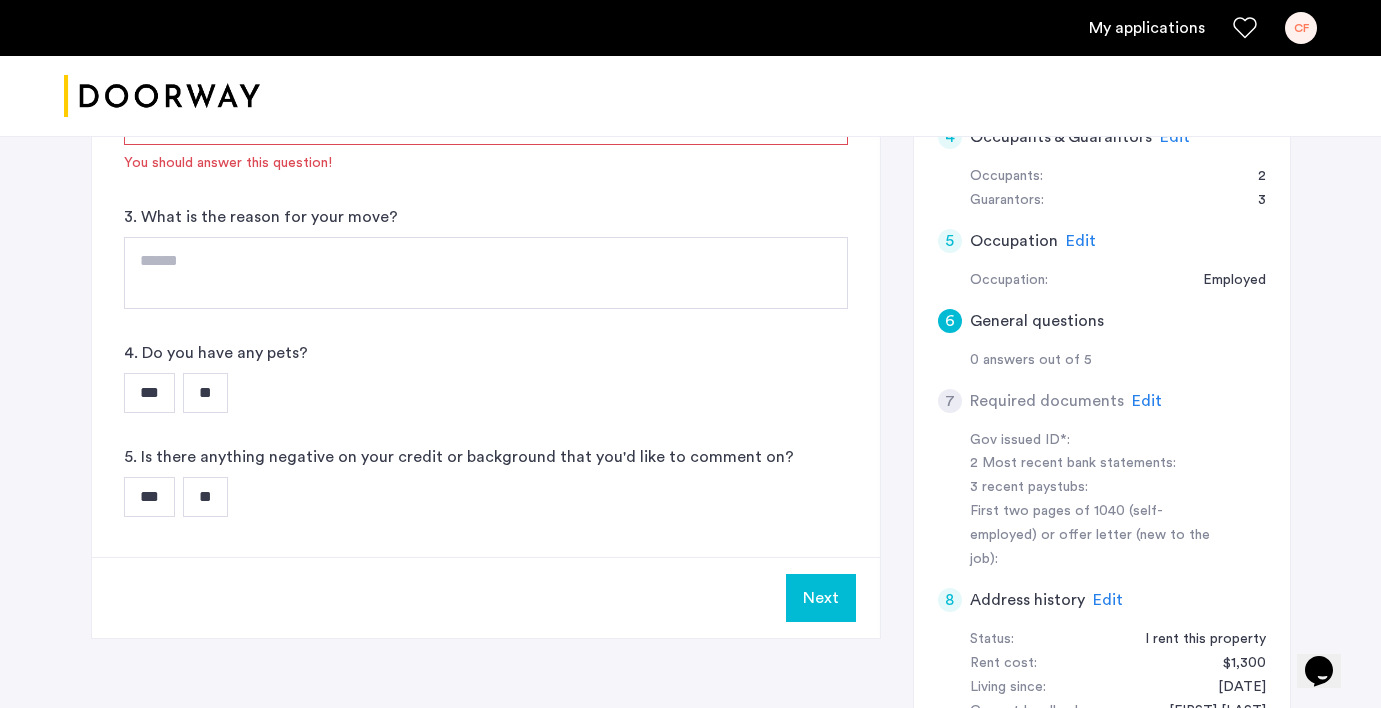 click on "Edit" 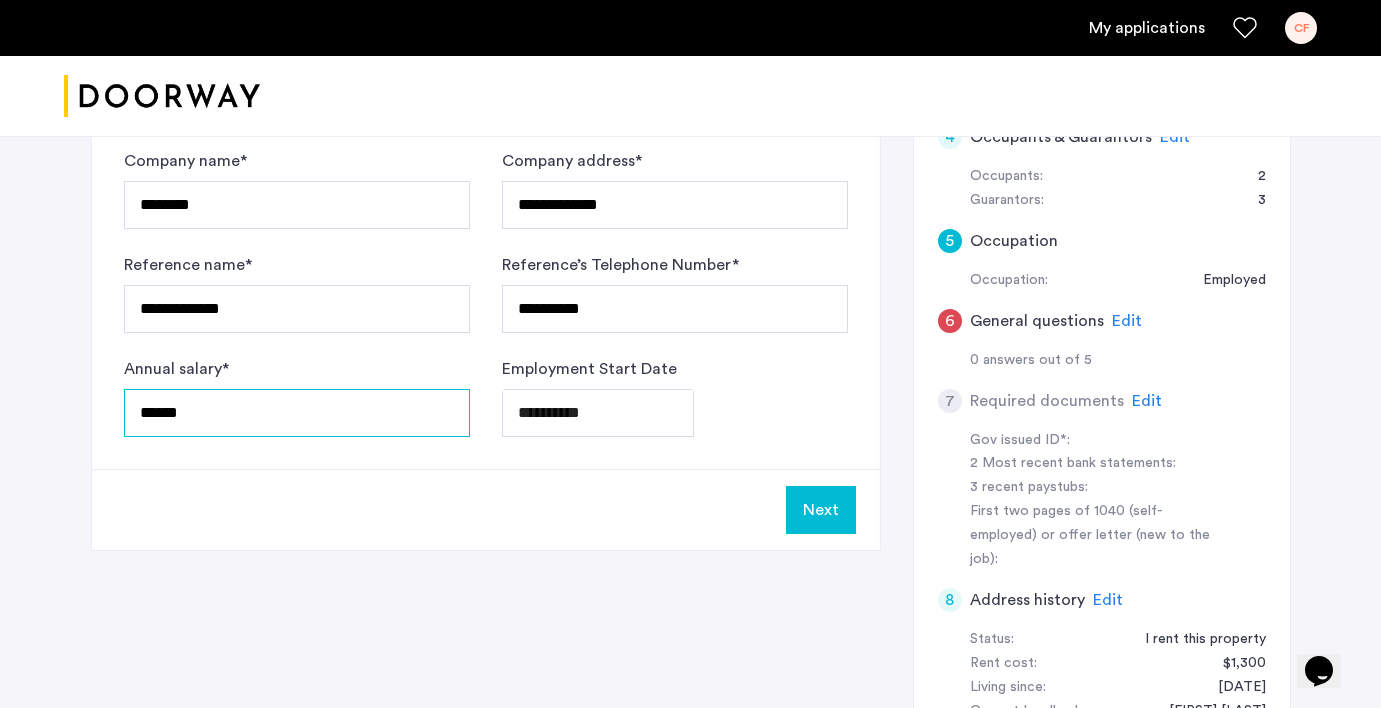 click on "******" at bounding box center (297, 413) 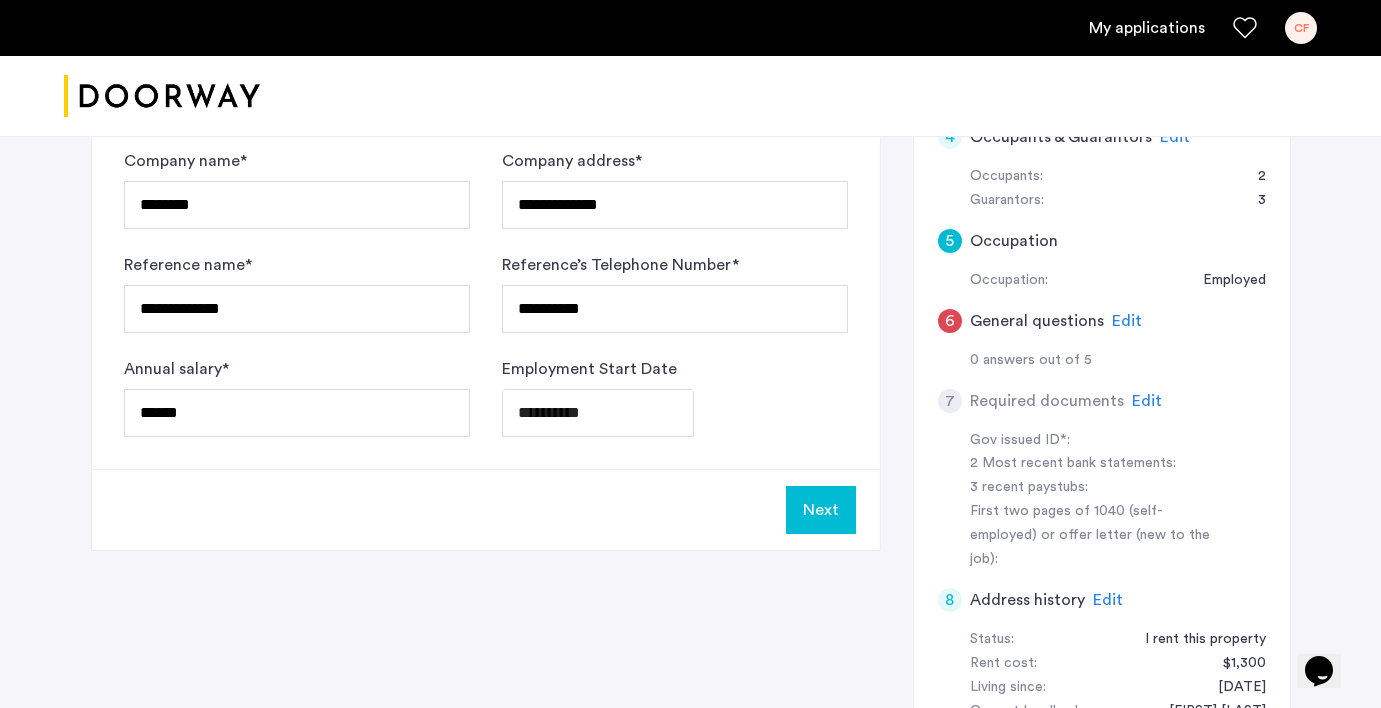 click on "Next" 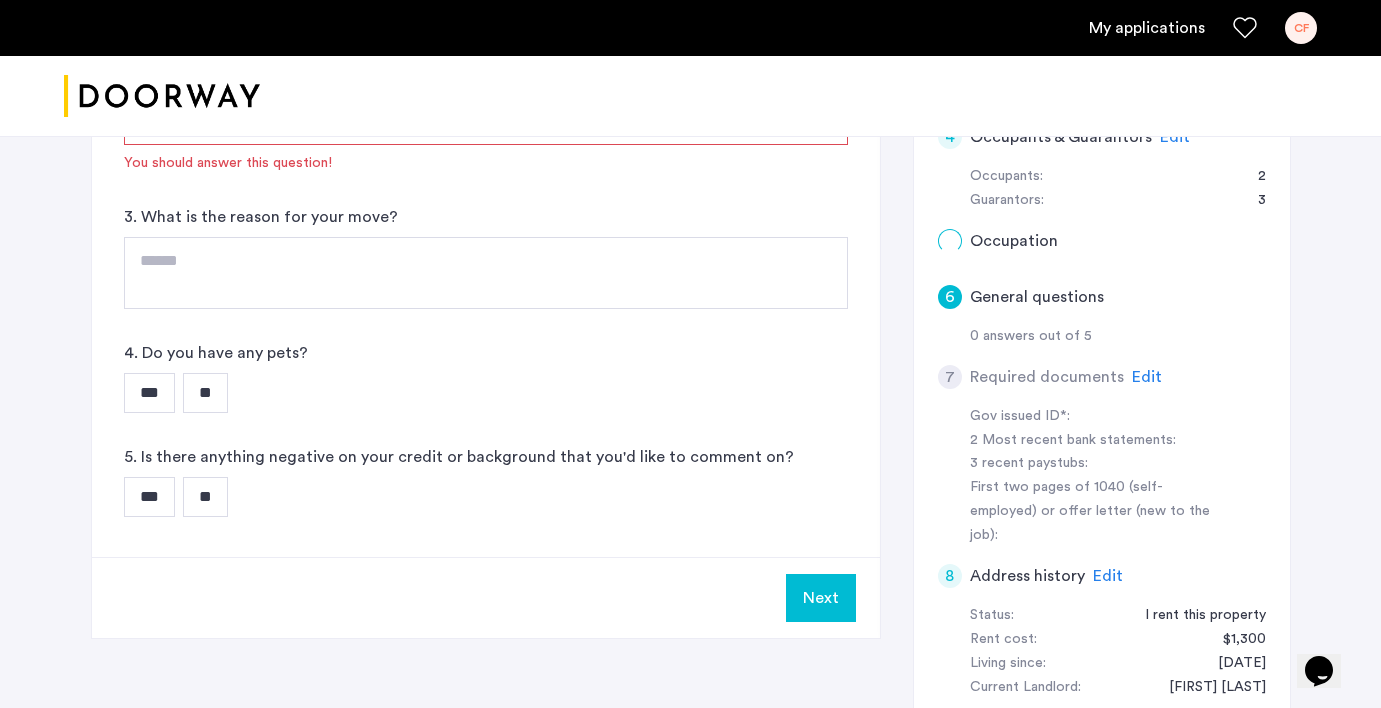 scroll, scrollTop: 0, scrollLeft: 0, axis: both 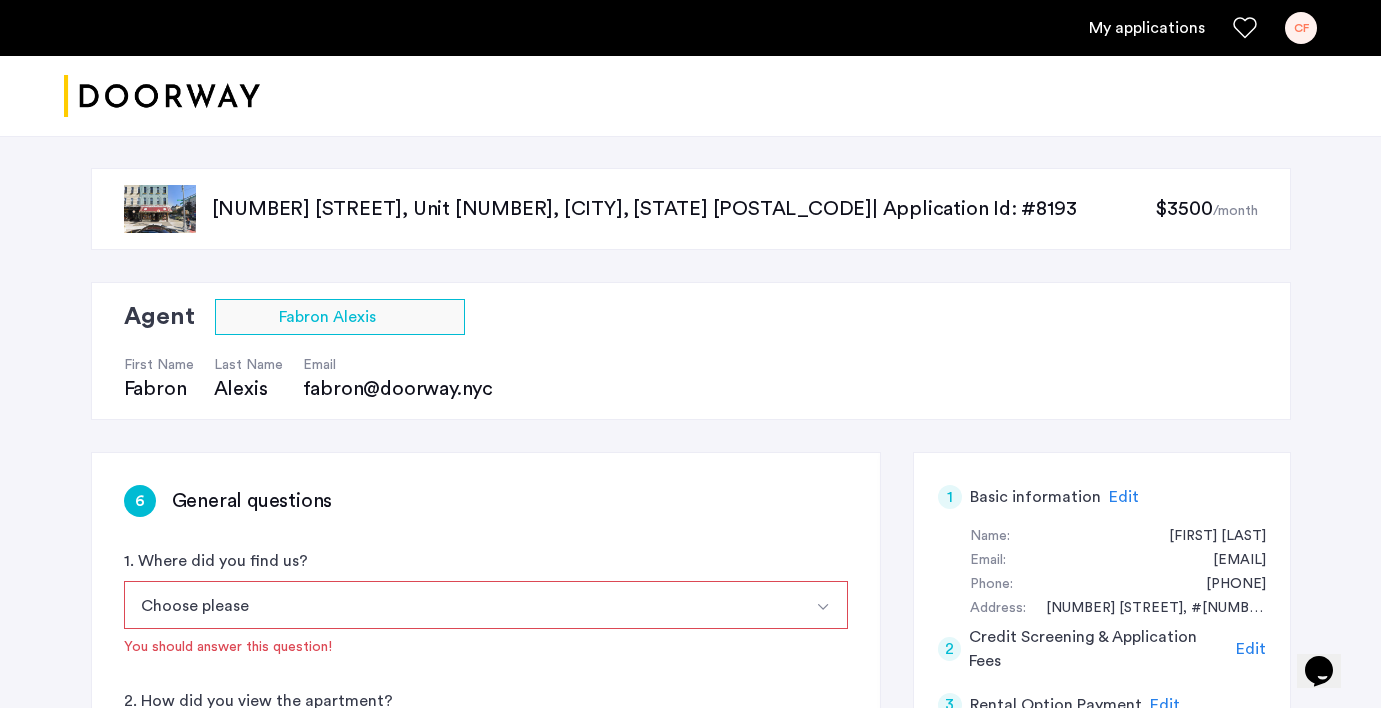 click on "Choose please" at bounding box center (462, 605) 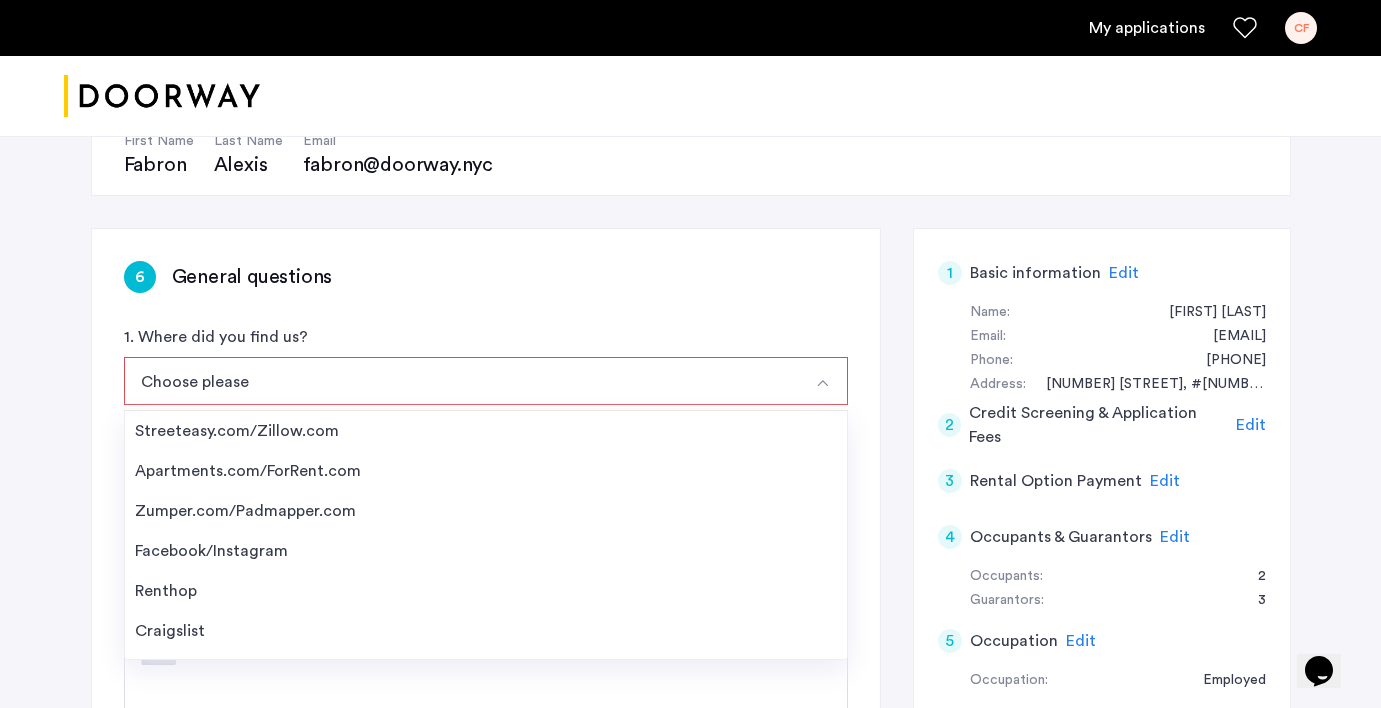 scroll, scrollTop: 240, scrollLeft: 0, axis: vertical 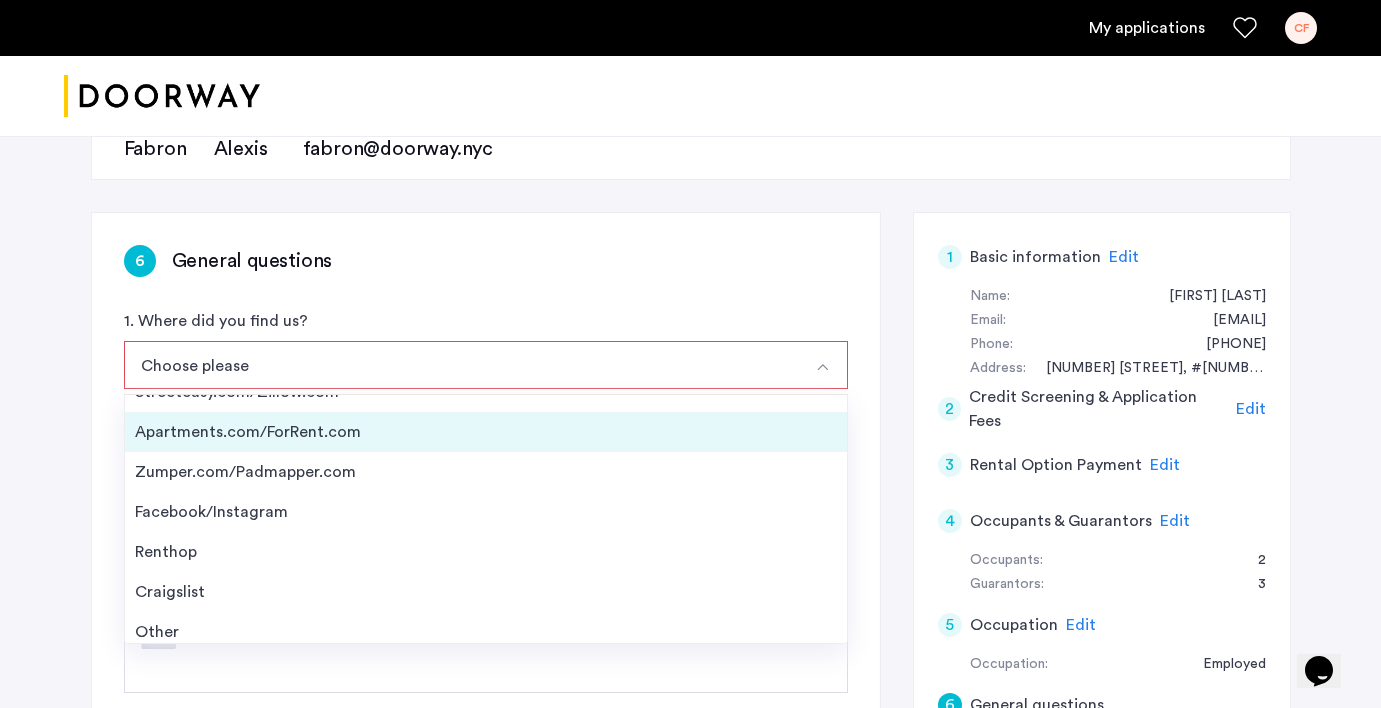 click on "Apartments.com/ForRent.com" at bounding box center [486, 432] 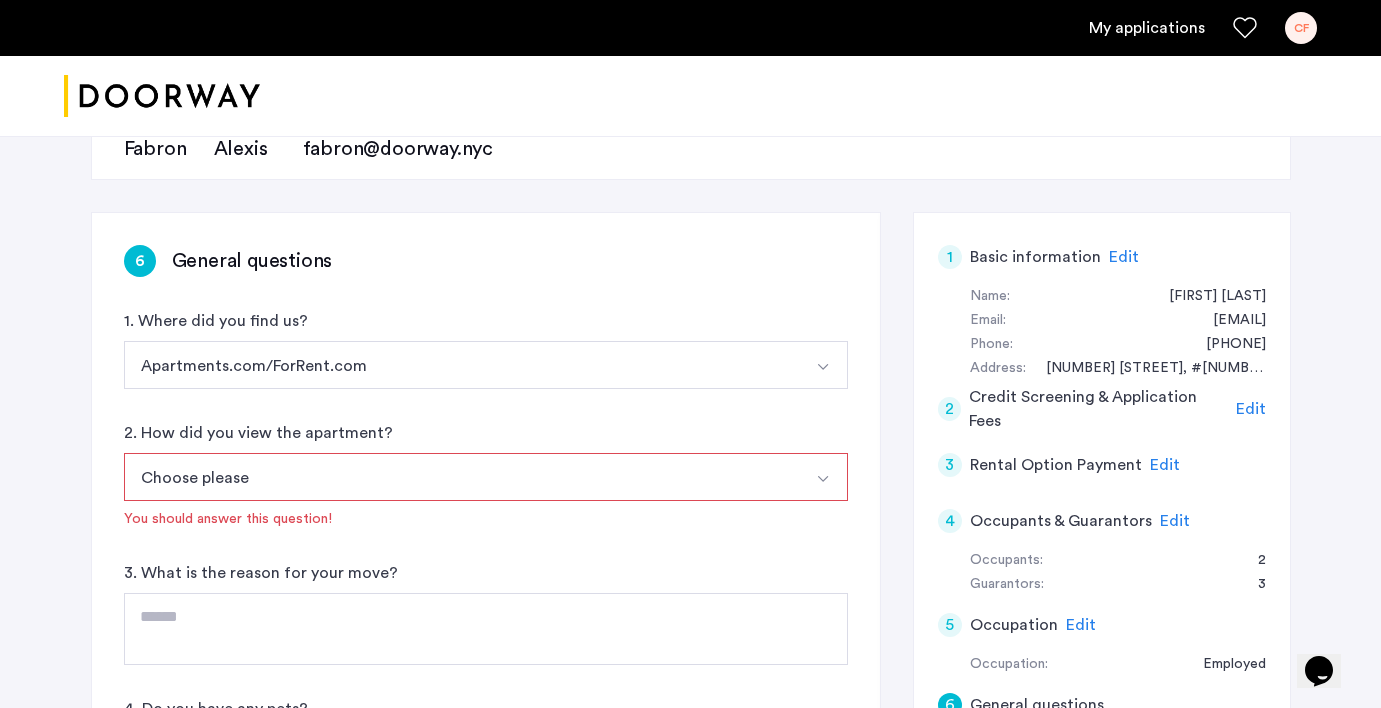 click on "Choose please" at bounding box center (462, 477) 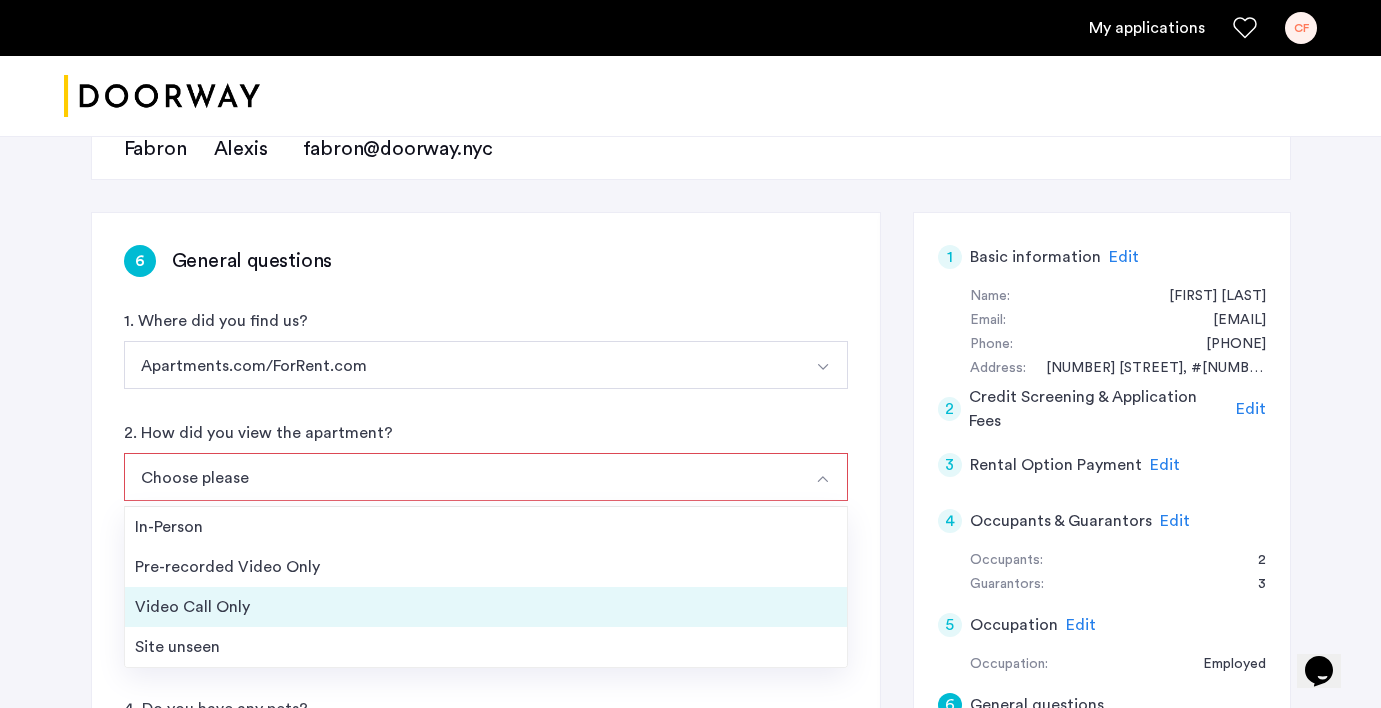 click on "Video Call Only" at bounding box center [486, 607] 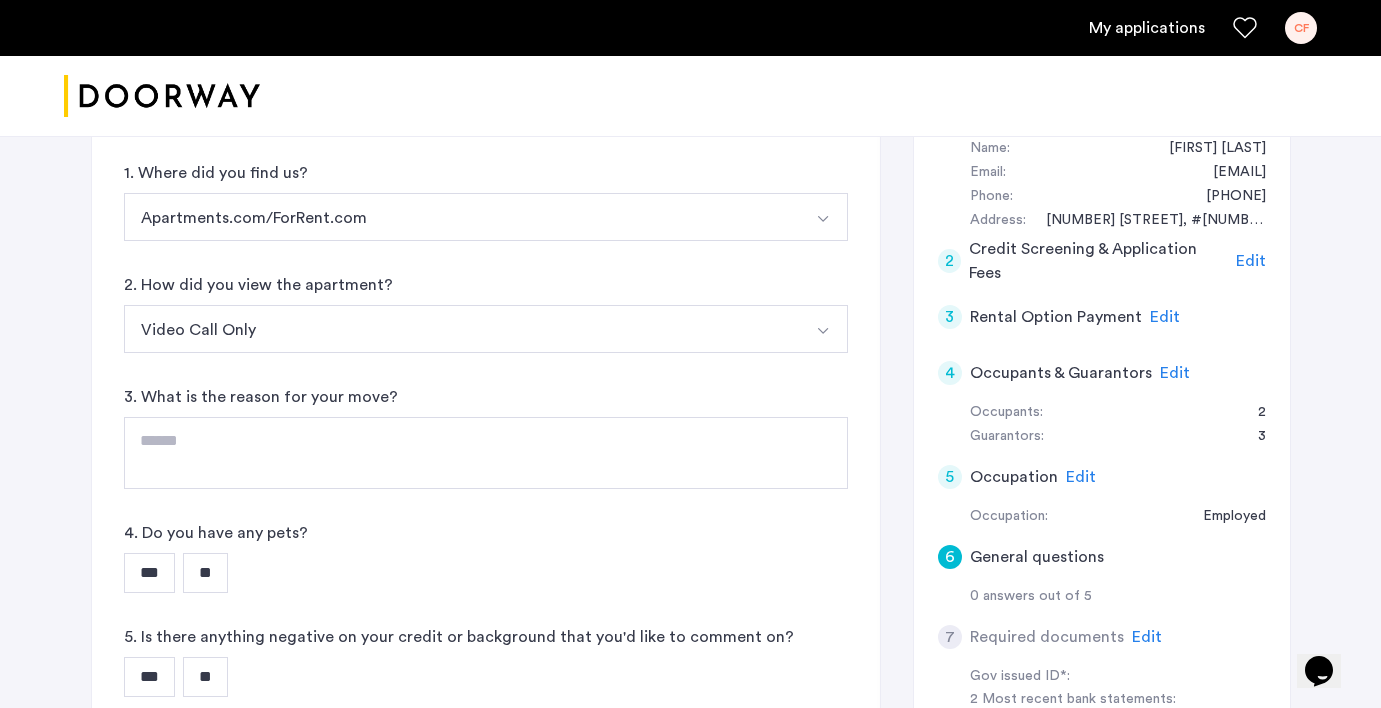 scroll, scrollTop: 392, scrollLeft: 0, axis: vertical 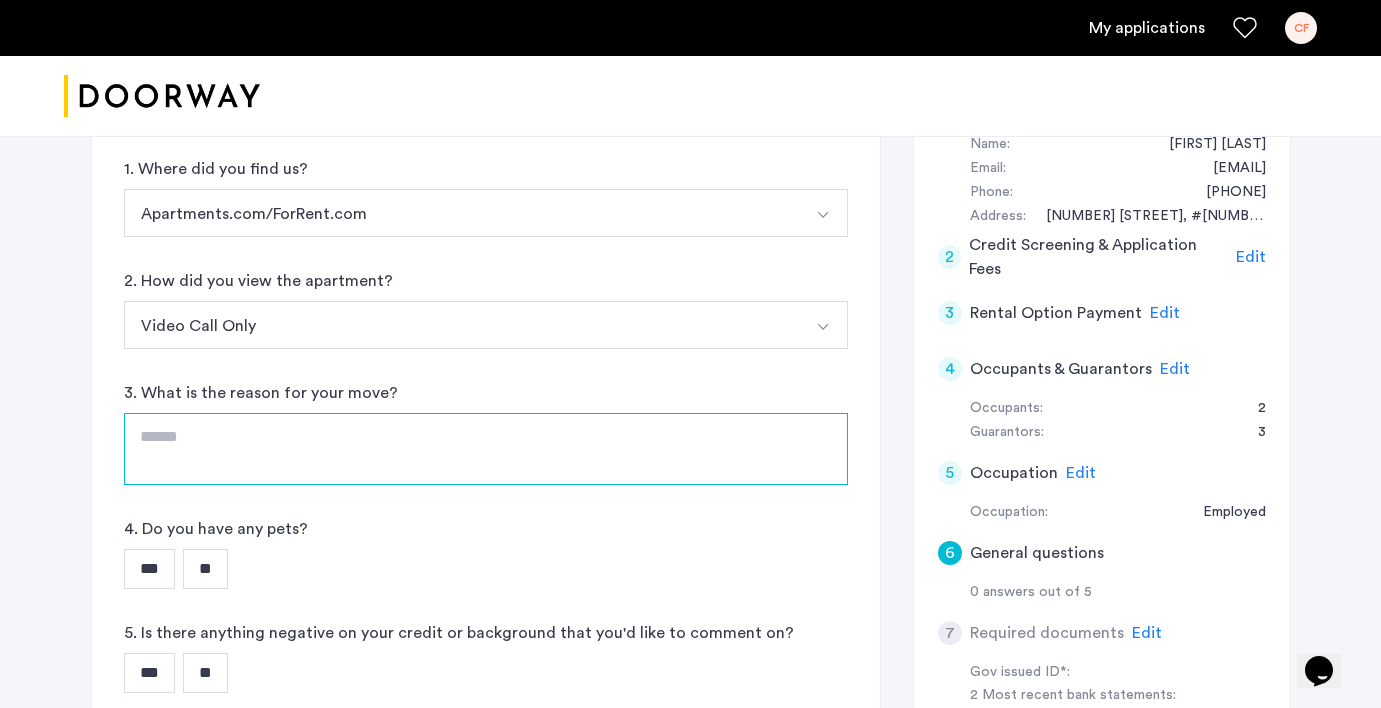 click 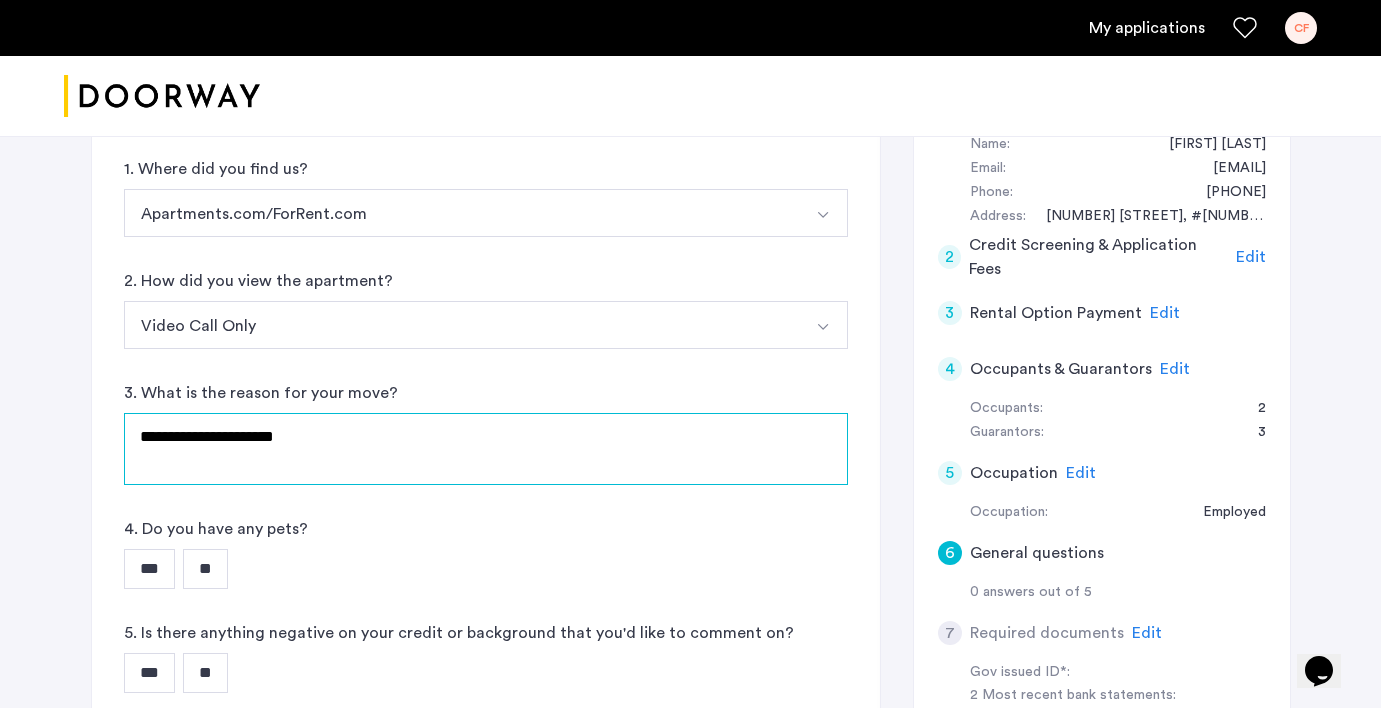 type on "**********" 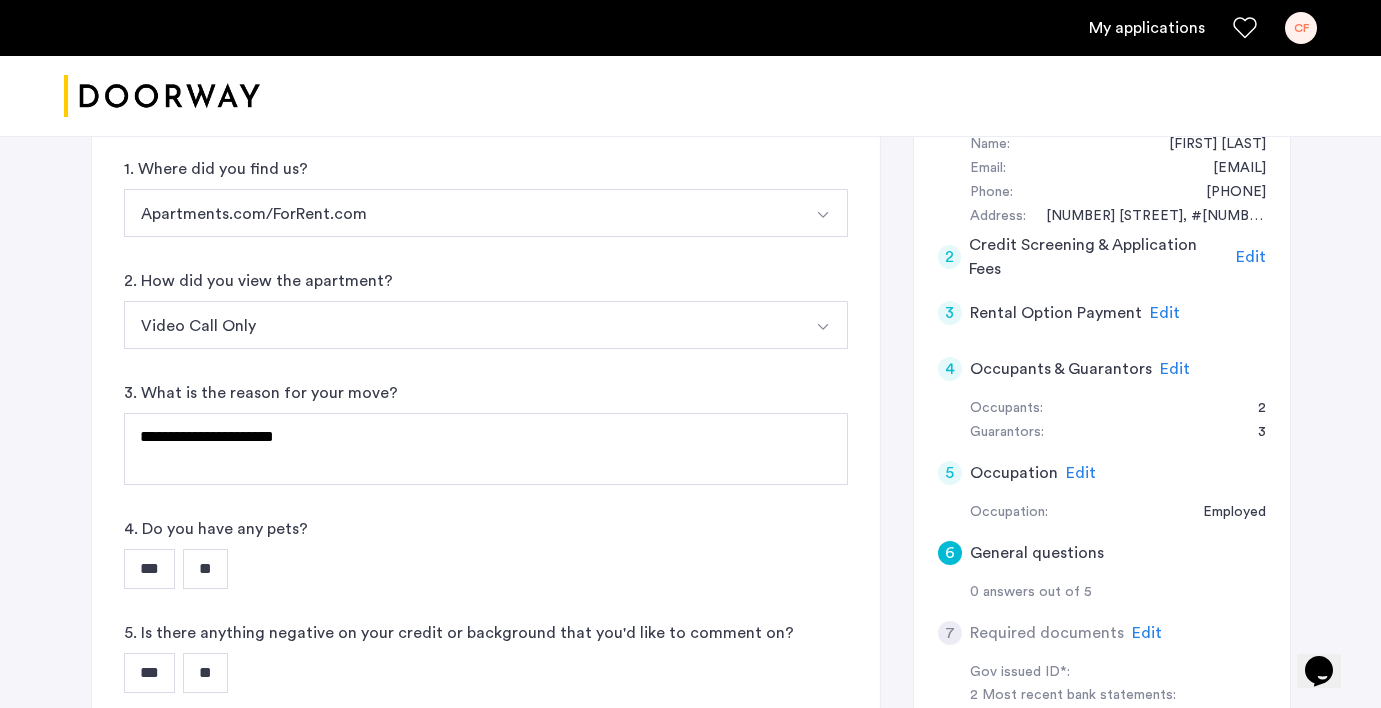 click on "**********" 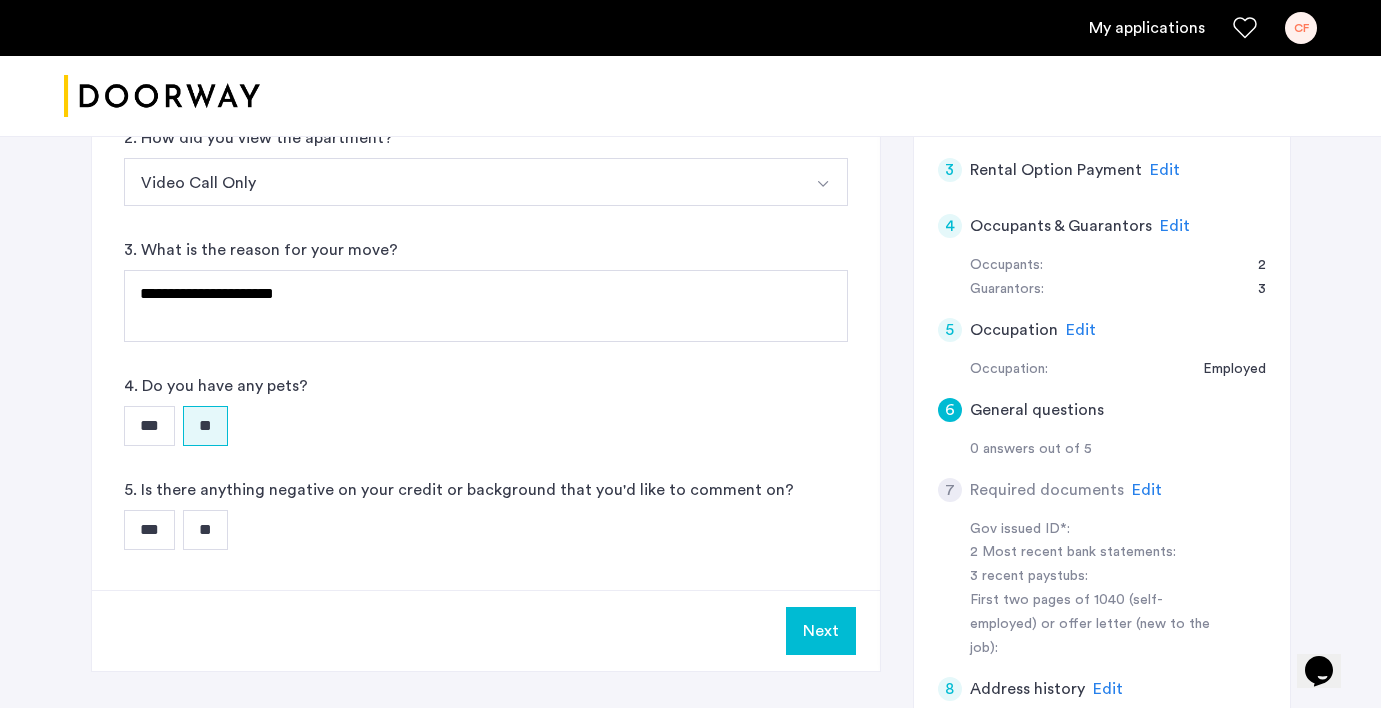 scroll, scrollTop: 540, scrollLeft: 0, axis: vertical 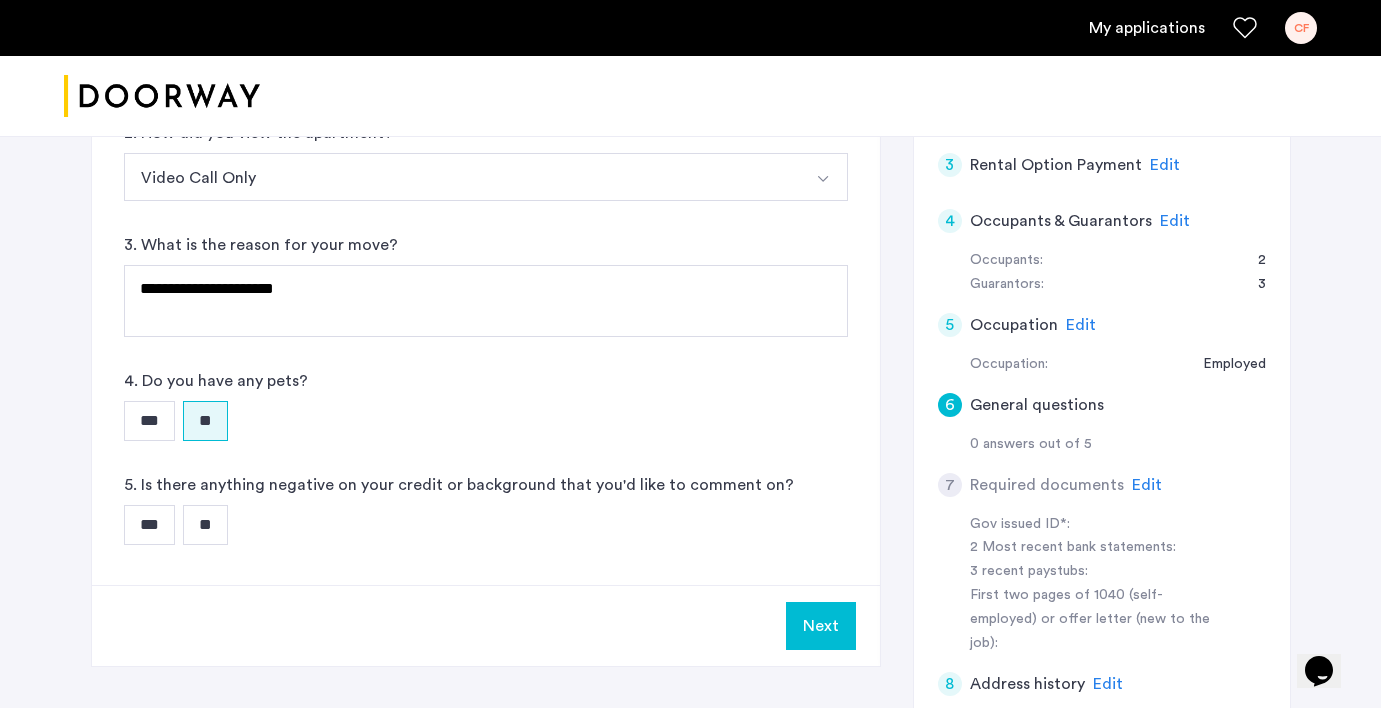 click on "**" at bounding box center (205, 525) 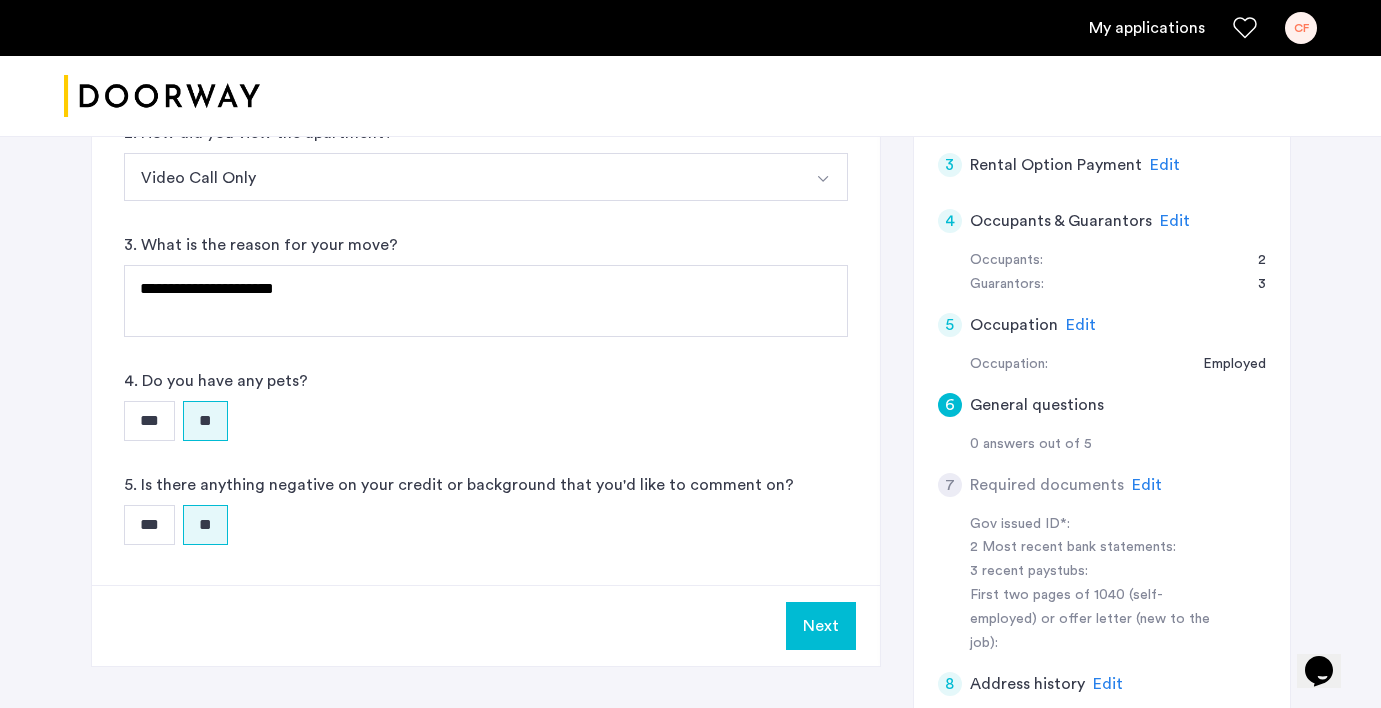 click on "Next" at bounding box center [821, 626] 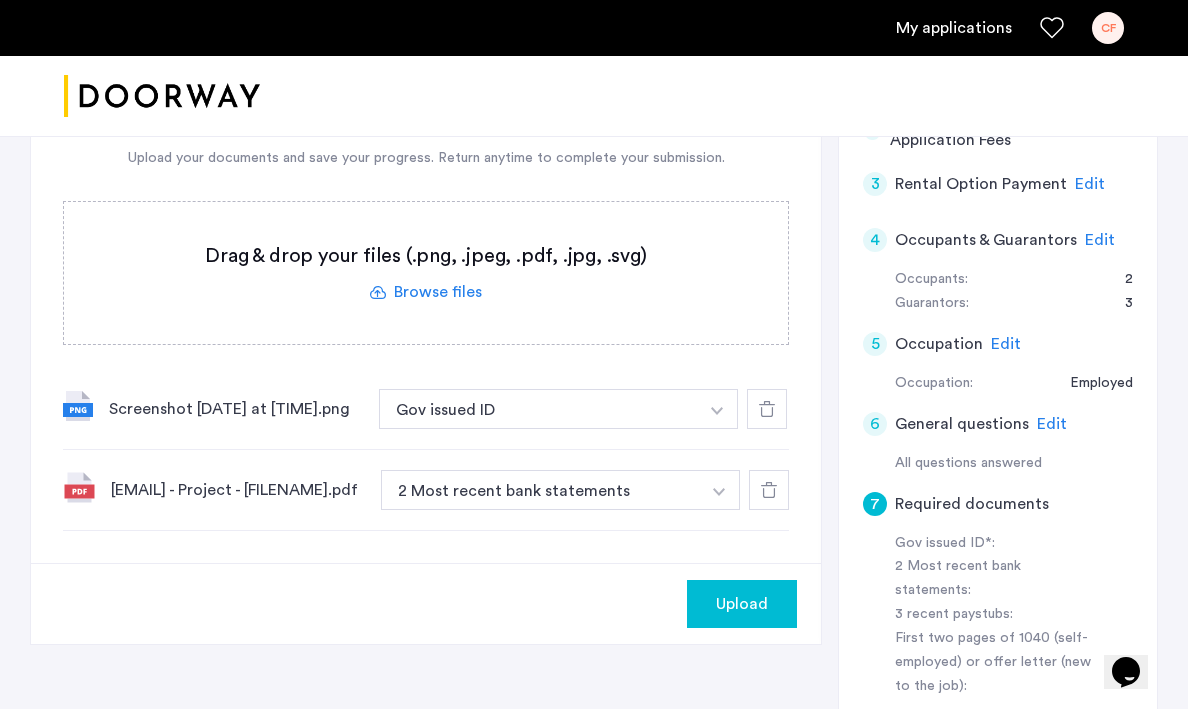 scroll, scrollTop: 536, scrollLeft: 0, axis: vertical 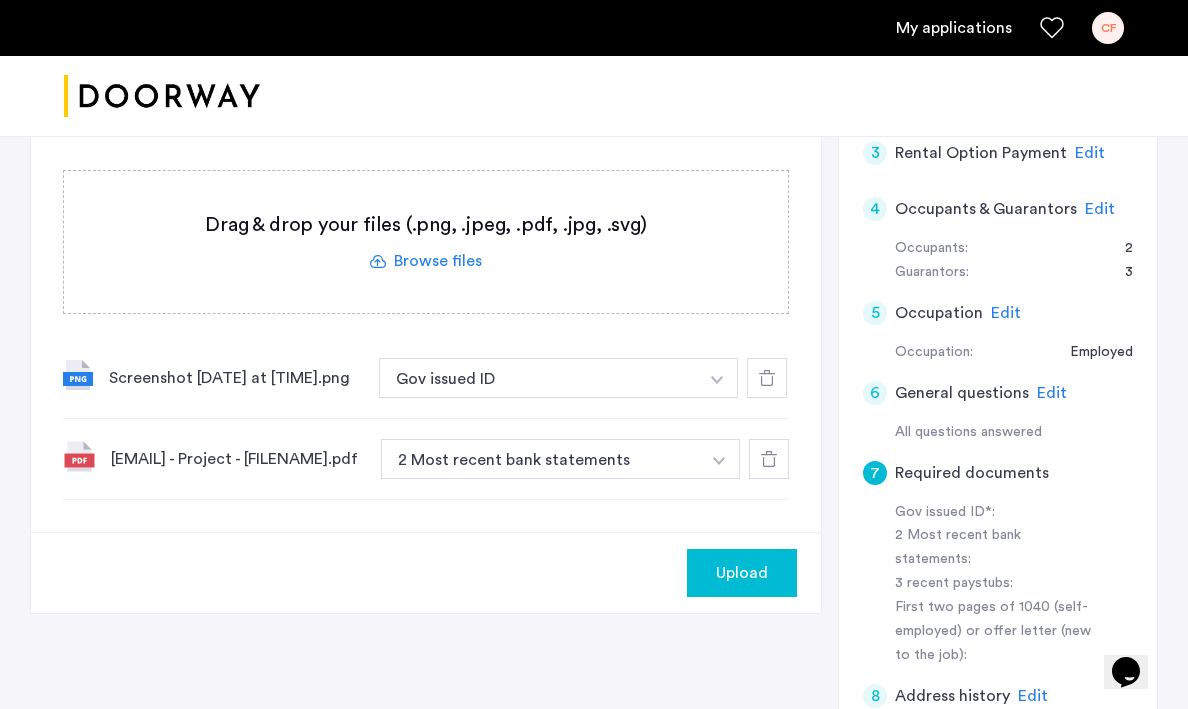 click at bounding box center [717, 378] 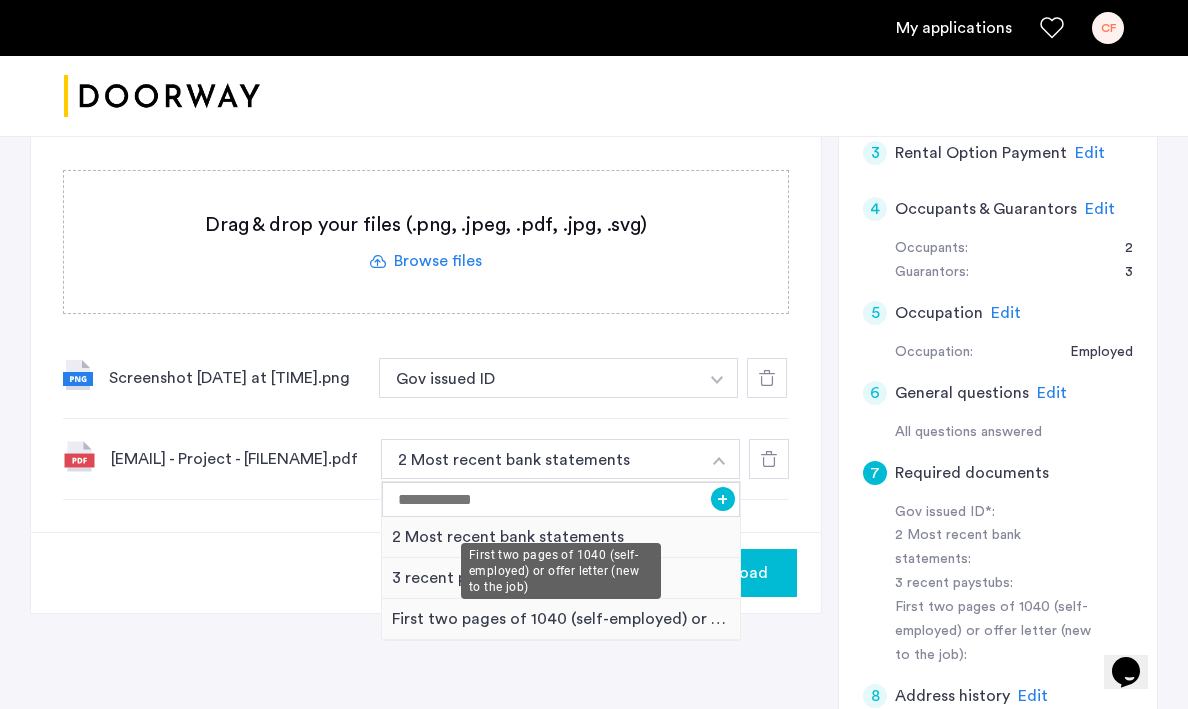 click on "First two pages of 1040 (self-employed) or offer letter (new to the job)" at bounding box center [561, 619] 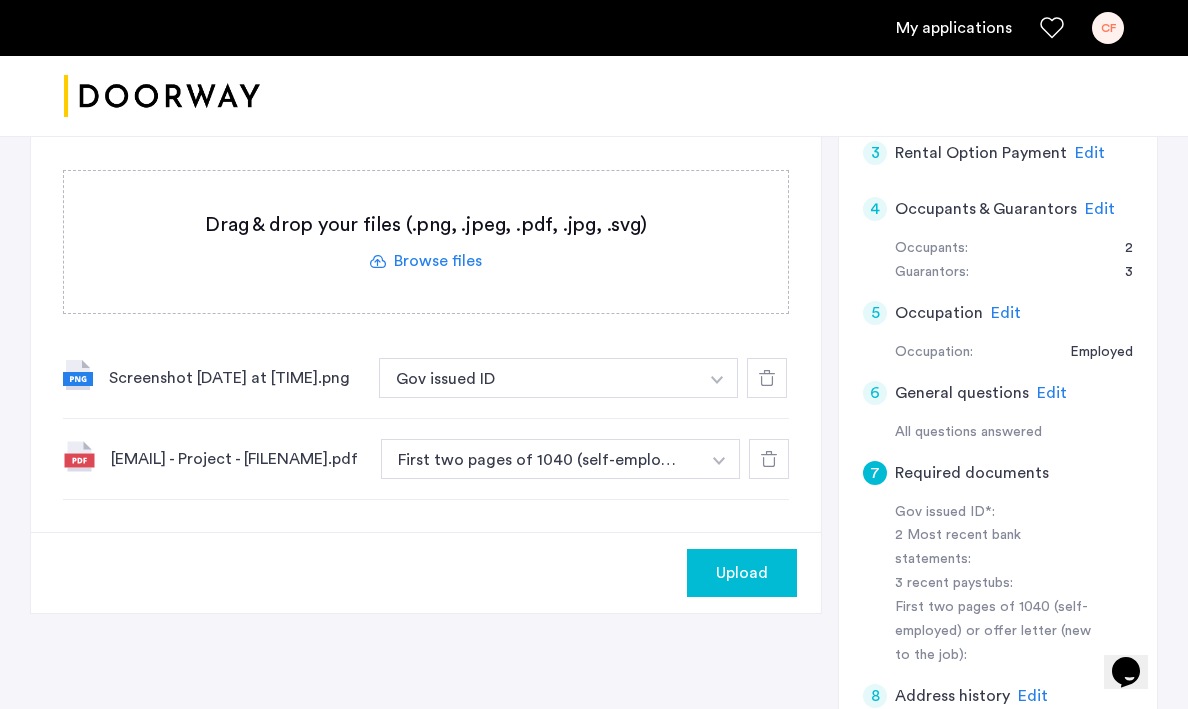 click 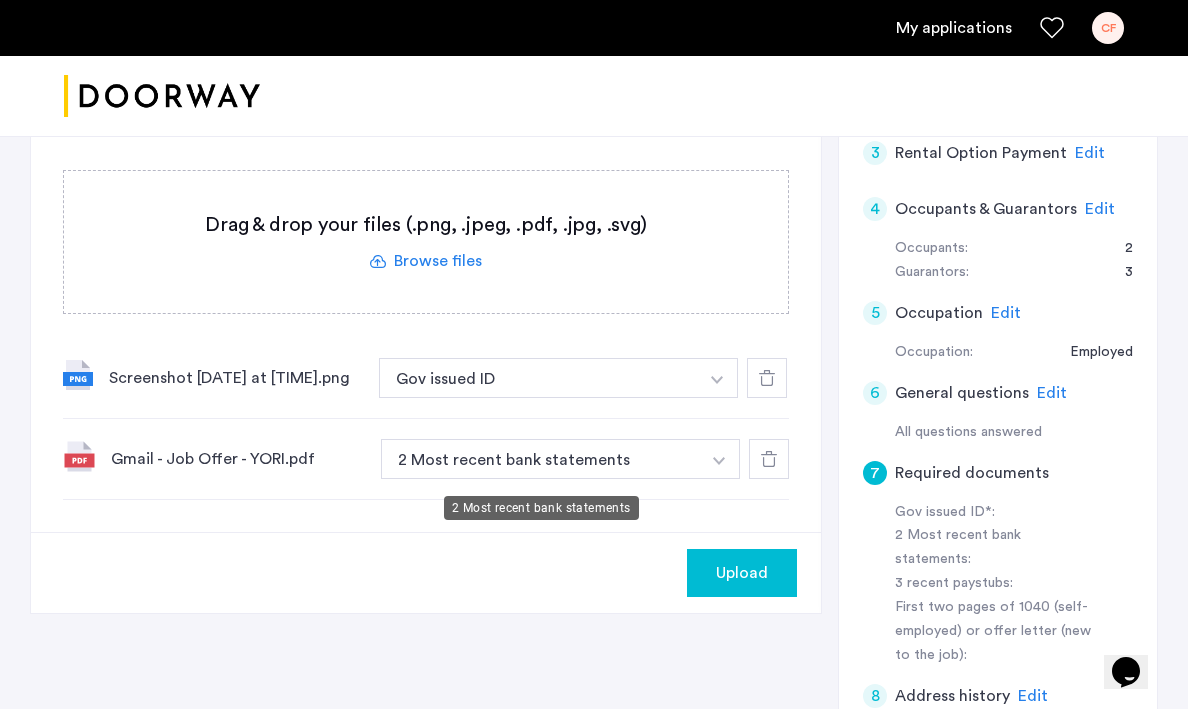 click on "2 Most recent bank statements" at bounding box center [540, 459] 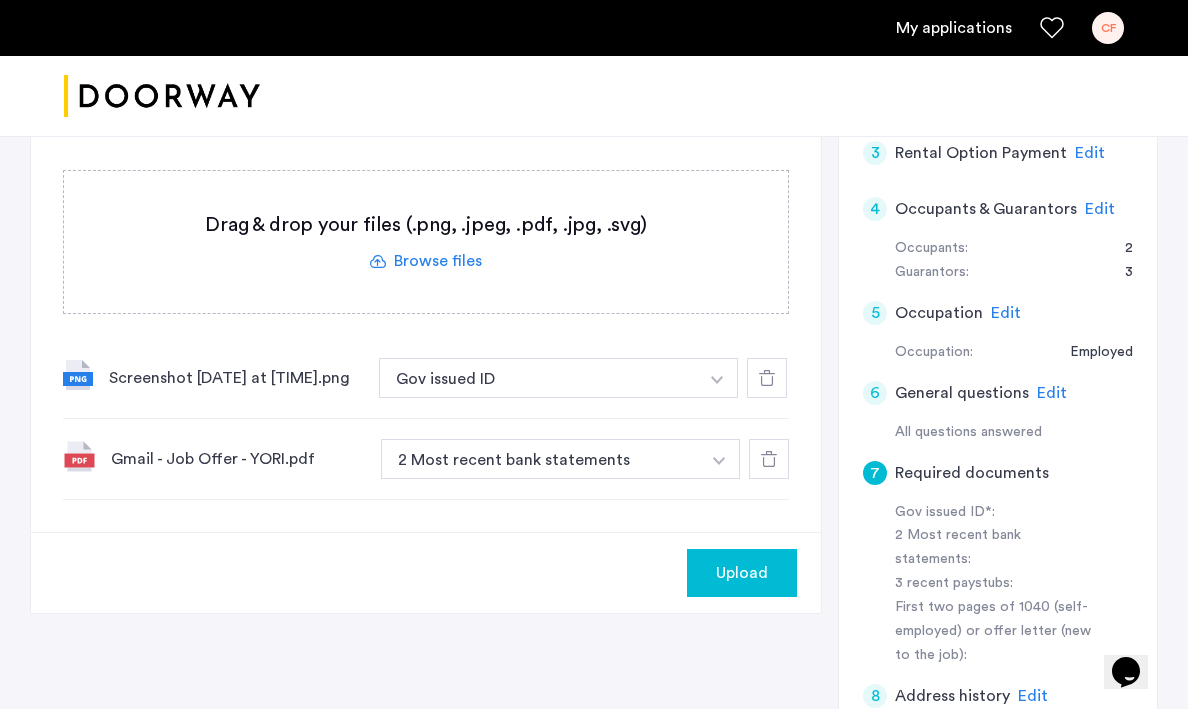 click at bounding box center (717, 378) 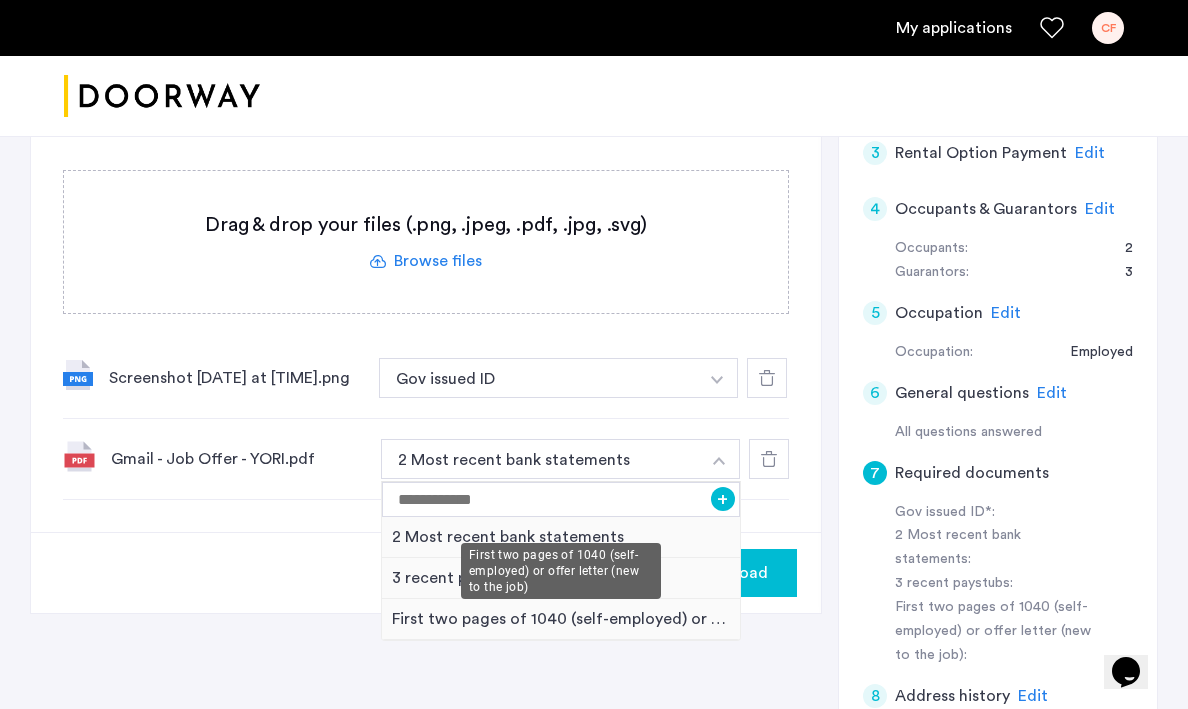 click on "First two pages of 1040 (self-employed) or offer letter (new to the job)" at bounding box center (561, 619) 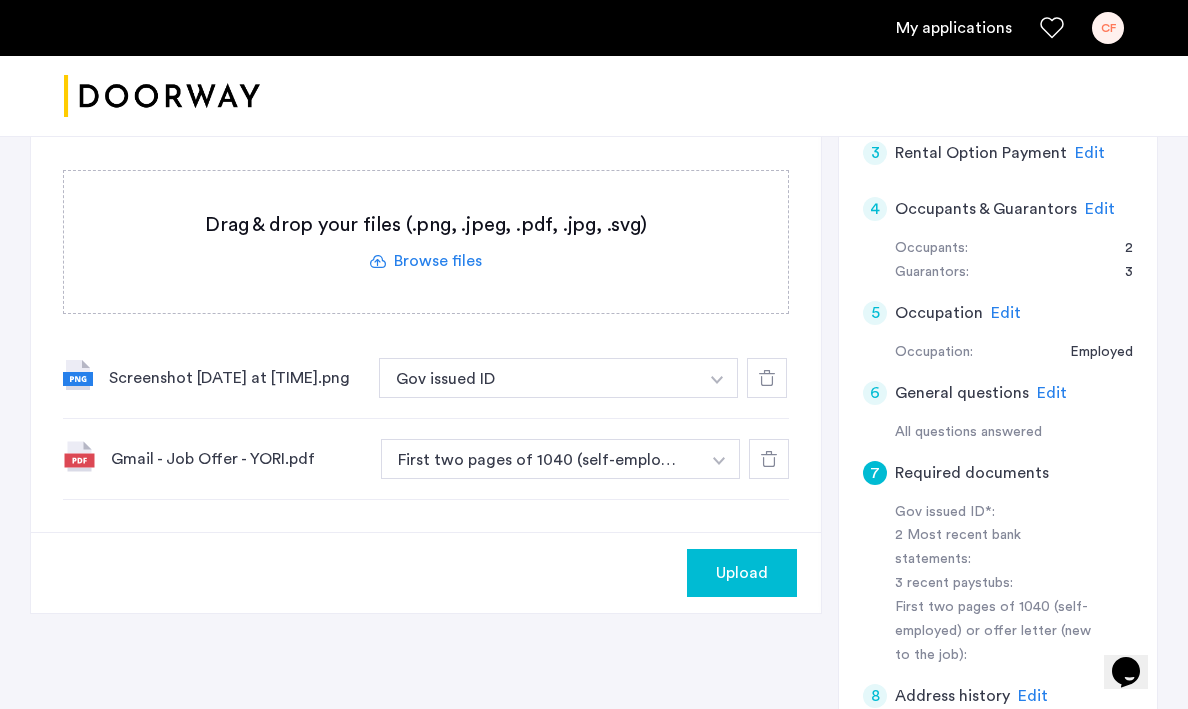 click at bounding box center (594, 96) 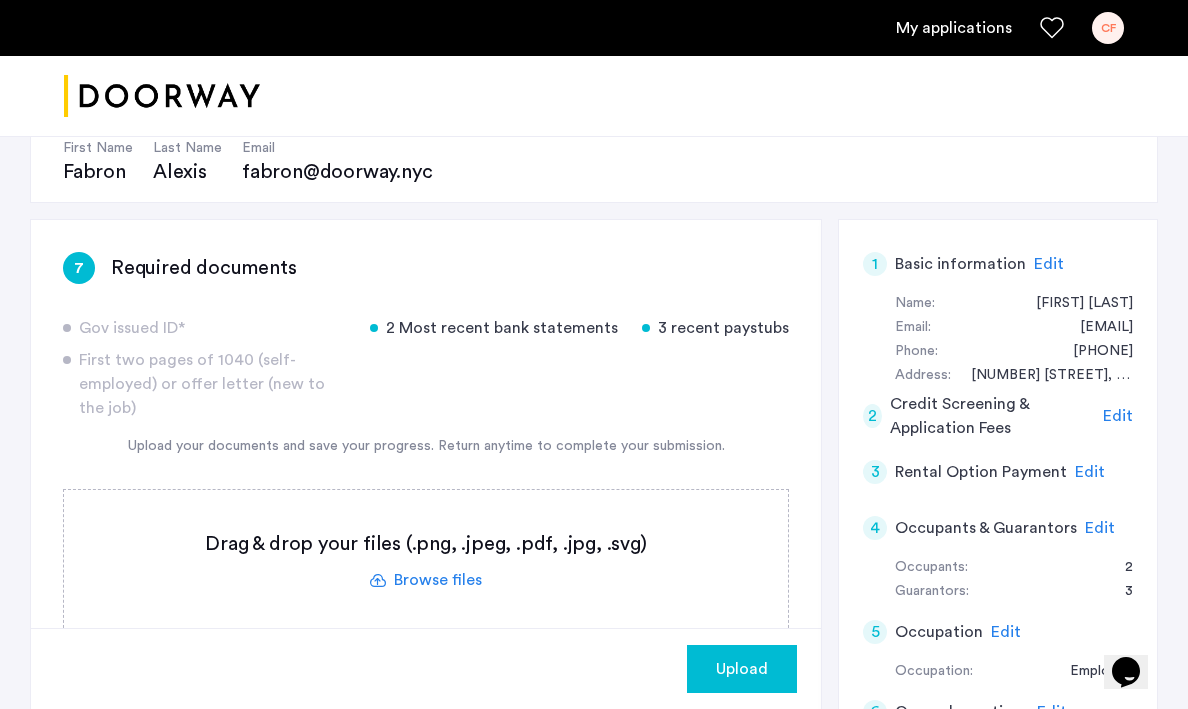 scroll, scrollTop: 0, scrollLeft: 0, axis: both 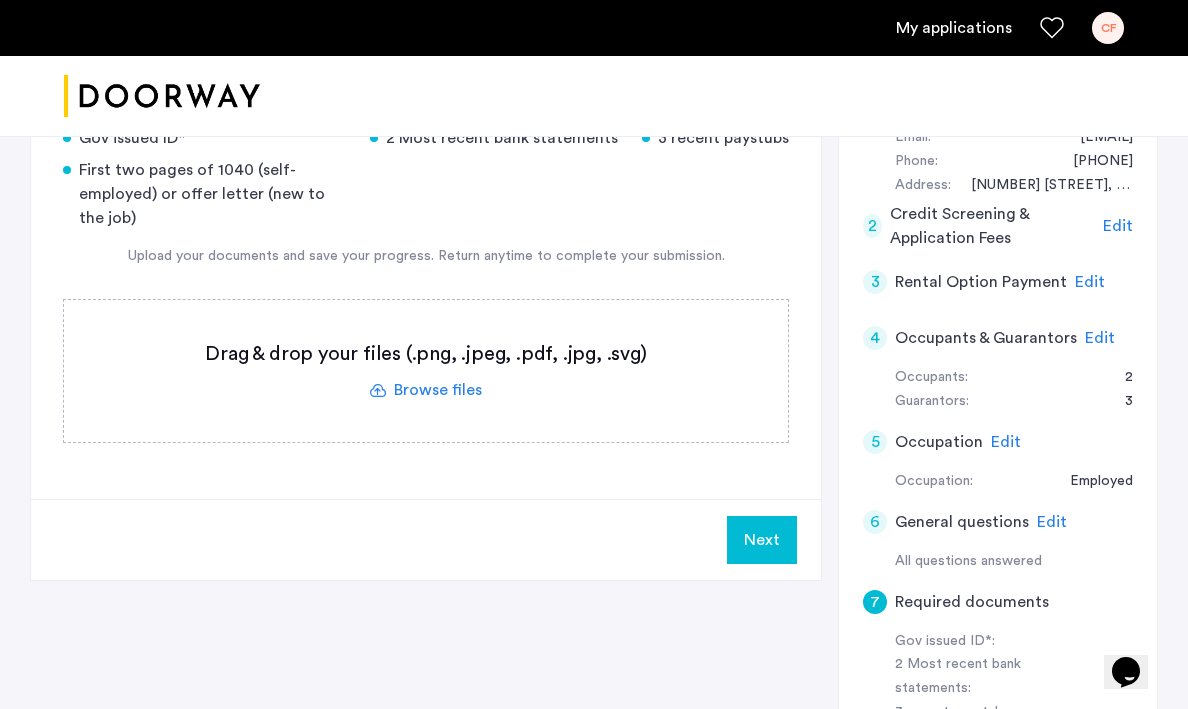click on "Edit" 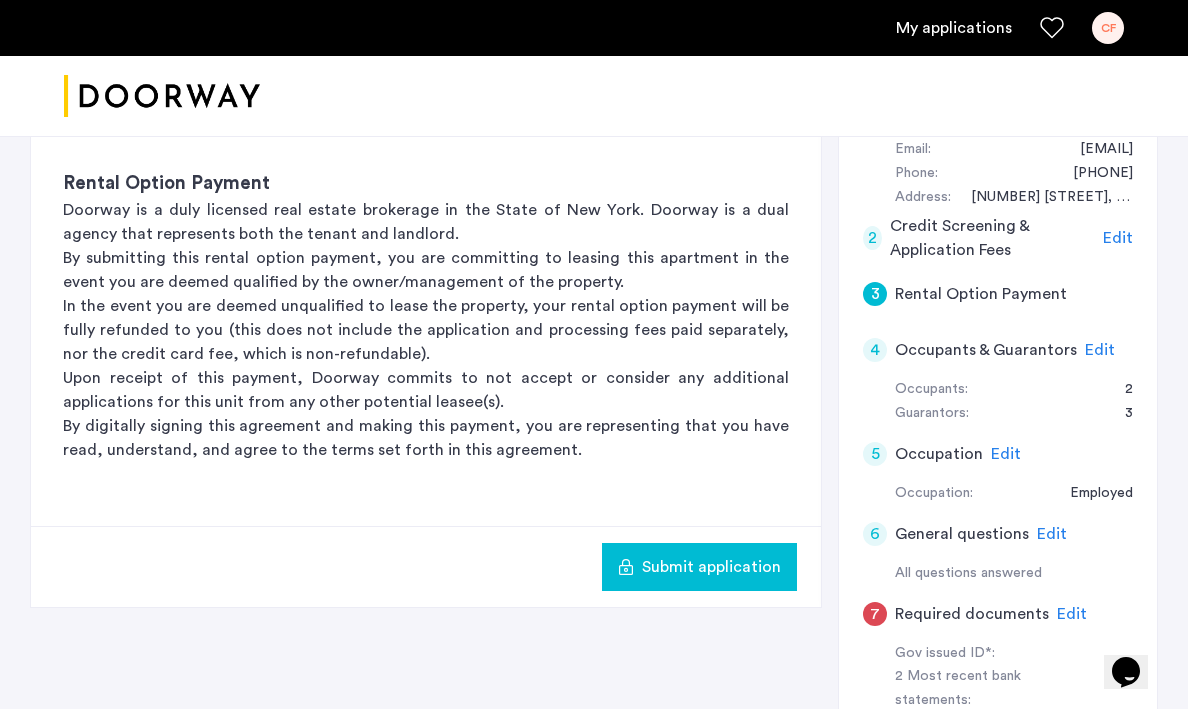 scroll, scrollTop: 401, scrollLeft: 0, axis: vertical 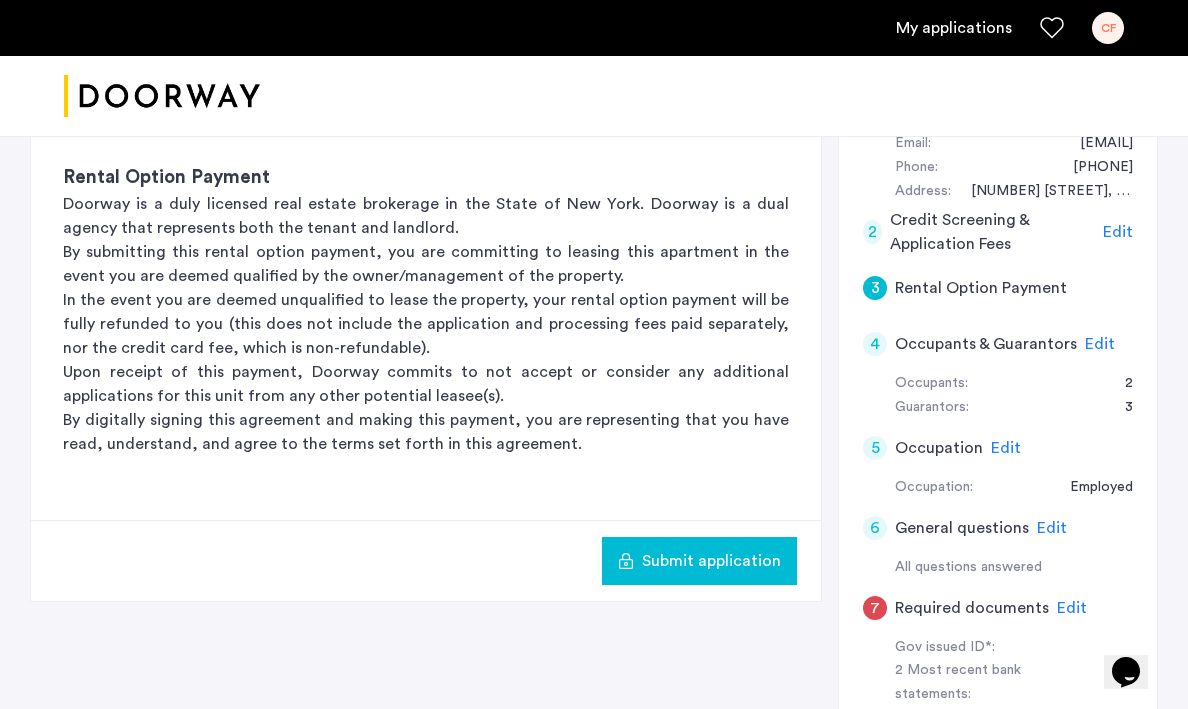click on "Edit" 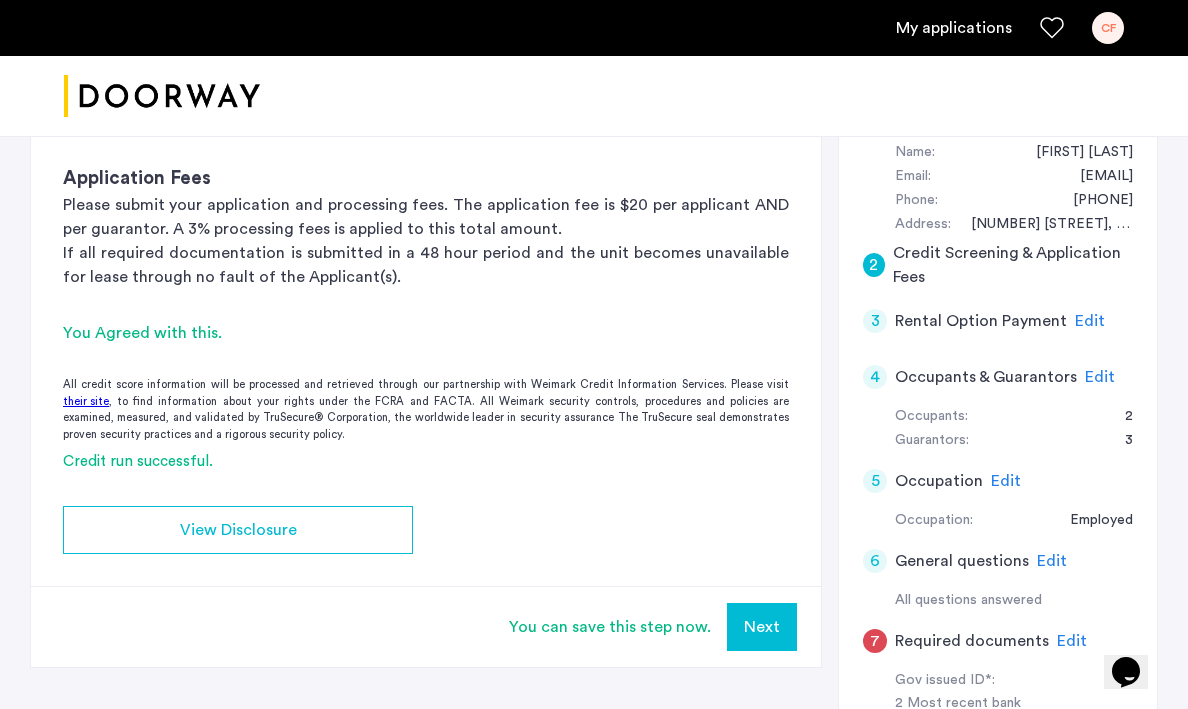 scroll, scrollTop: 362, scrollLeft: 0, axis: vertical 